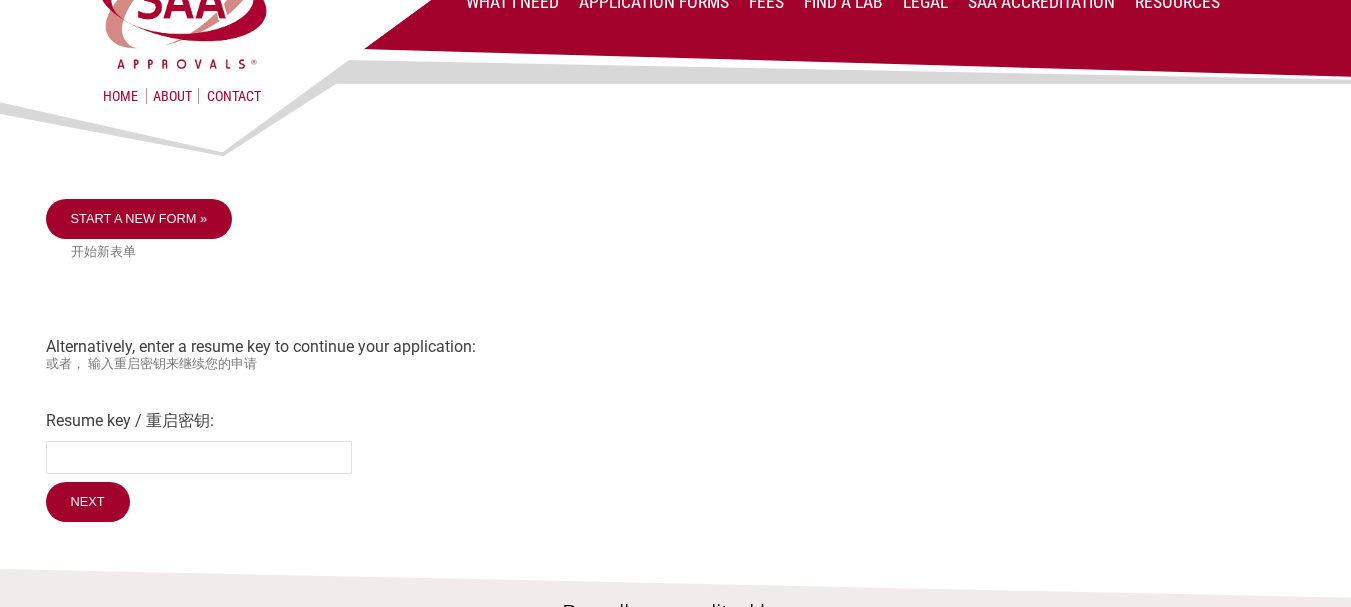 scroll, scrollTop: 100, scrollLeft: 0, axis: vertical 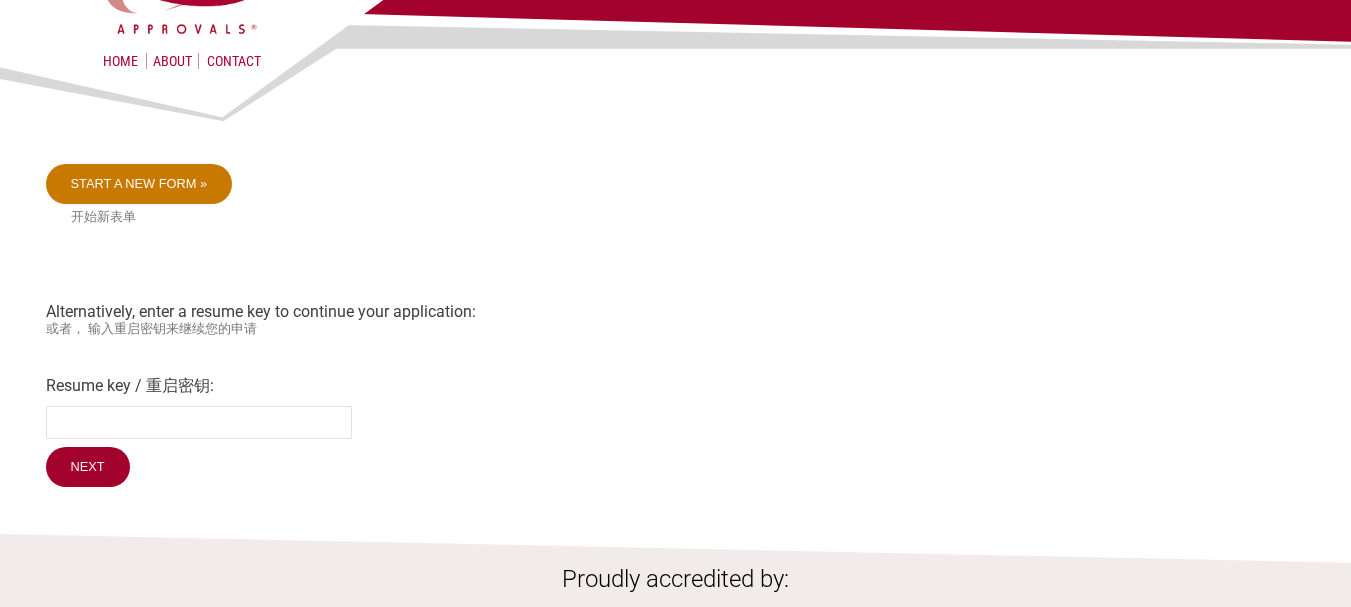 click on "Start a new form »" at bounding box center [139, 184] 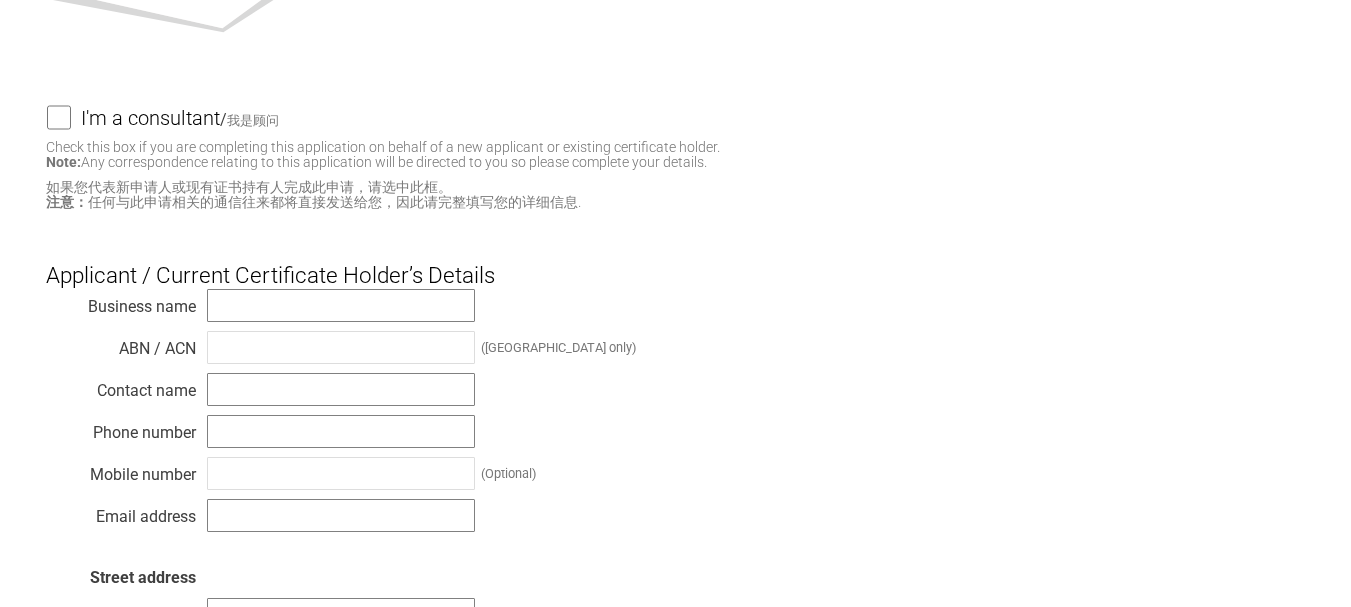 scroll, scrollTop: 200, scrollLeft: 0, axis: vertical 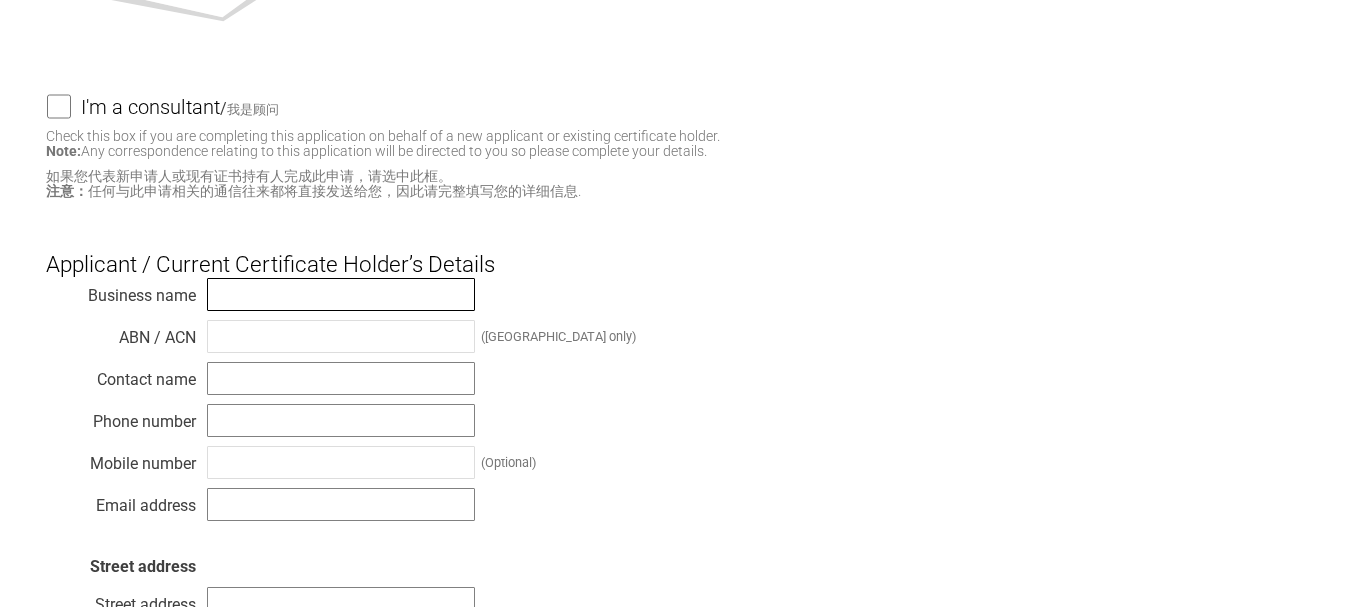 click at bounding box center (341, 294) 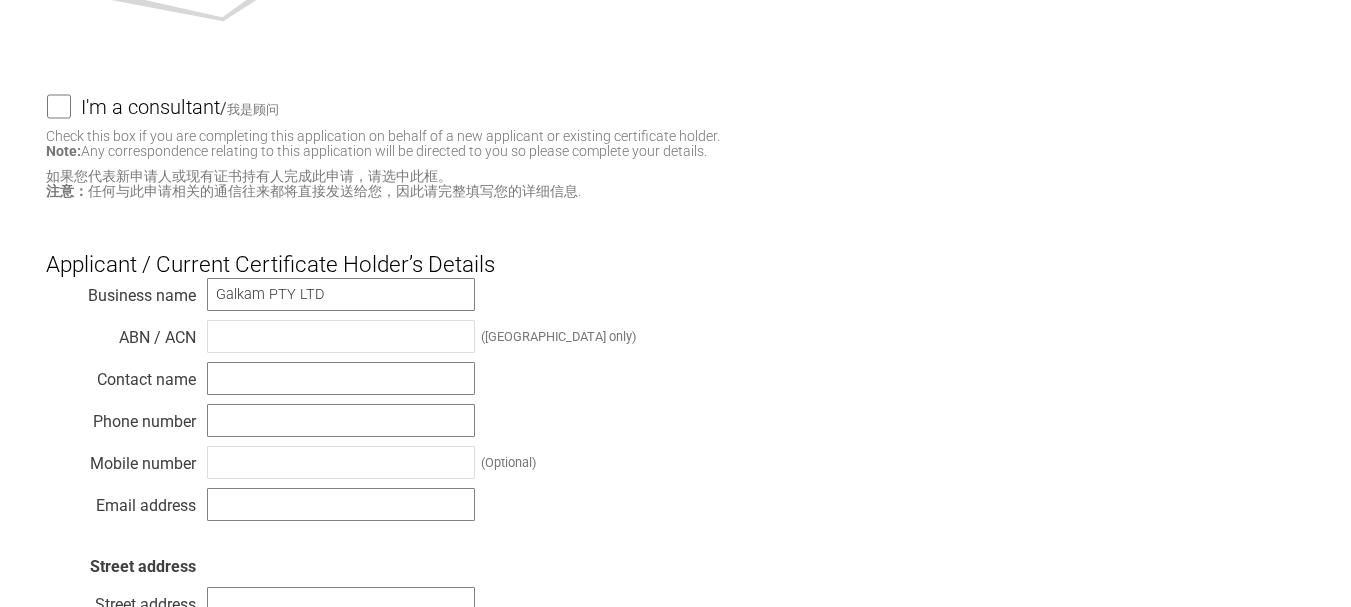 type on "[PERSON_NAME]" 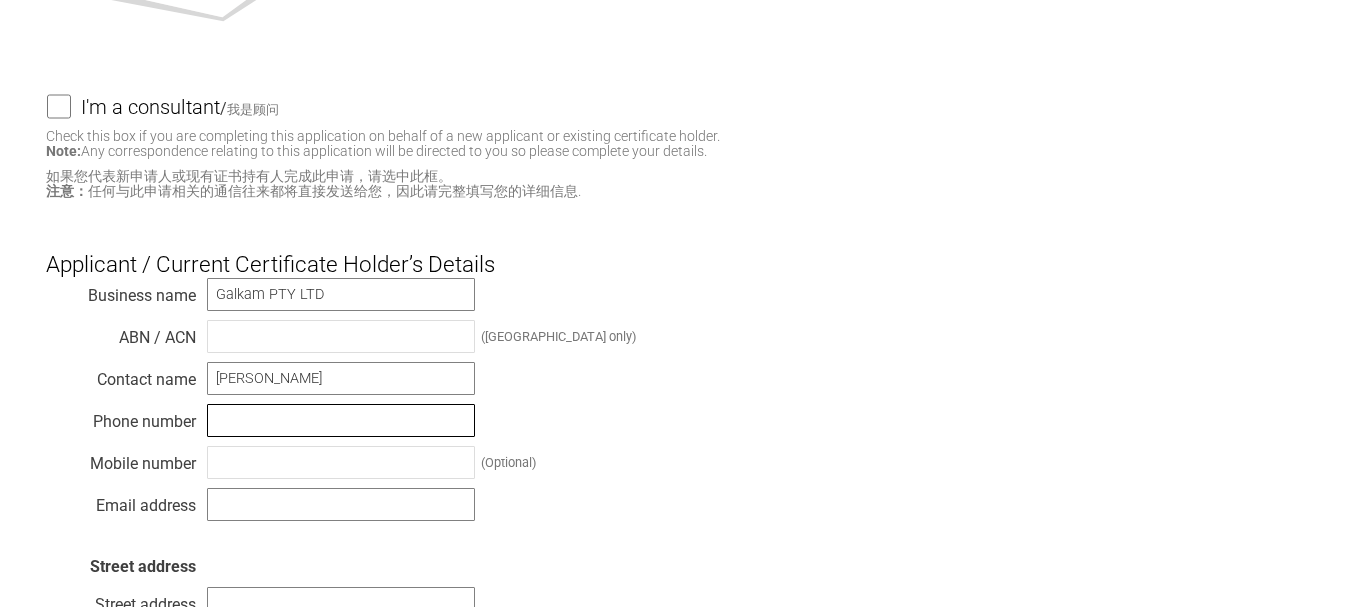 type on "0383703195" 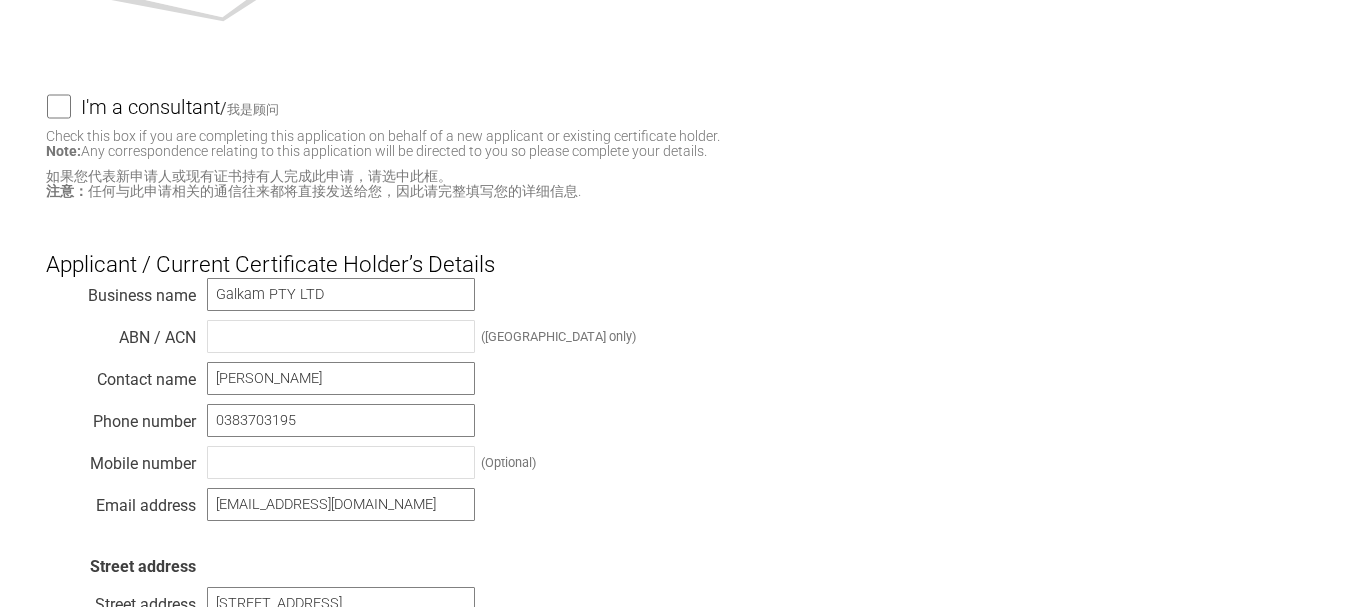 type on "3804" 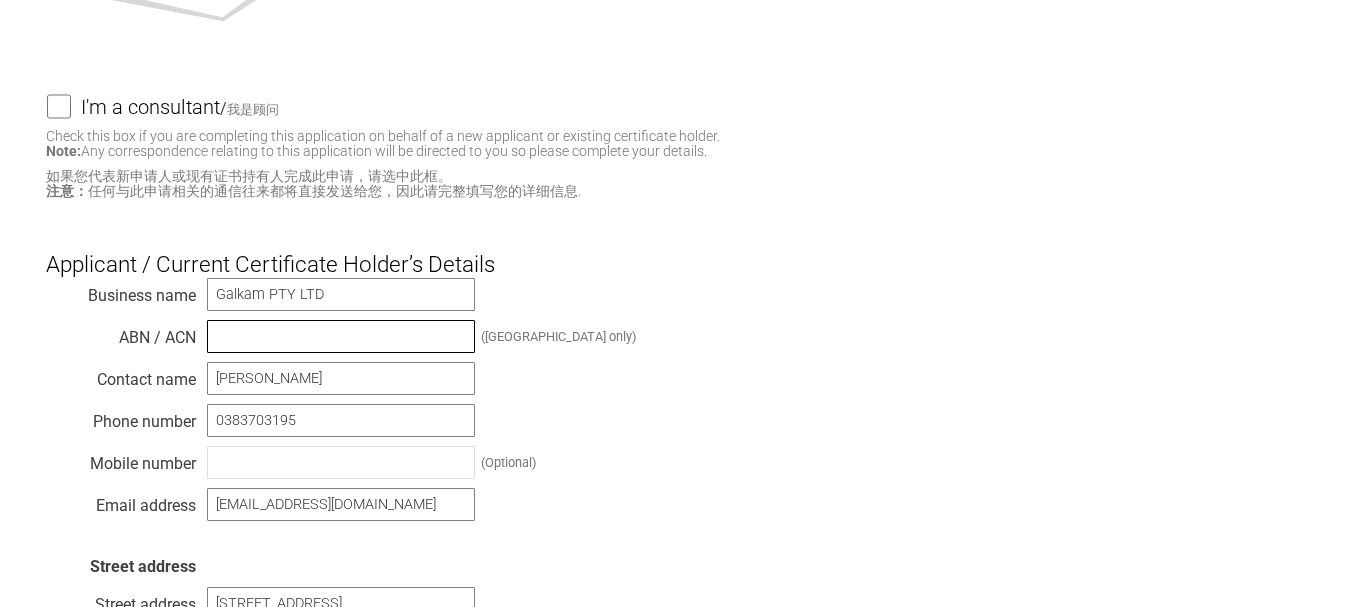 click at bounding box center [341, 336] 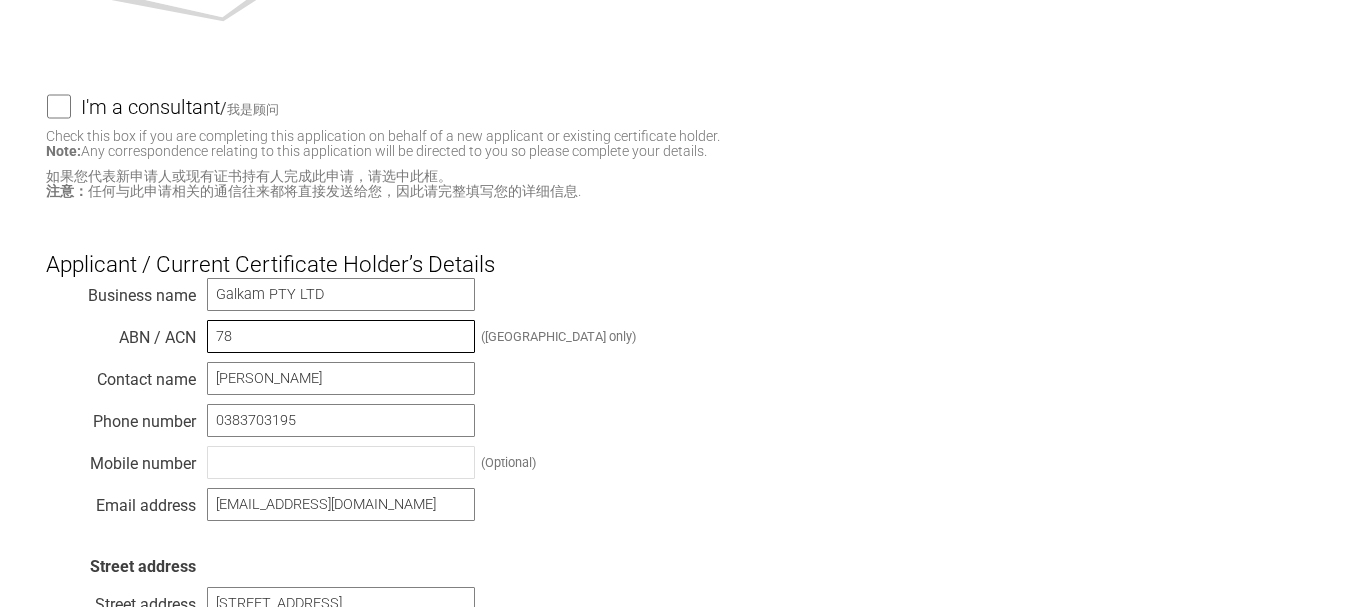 drag, startPoint x: 292, startPoint y: 335, endPoint x: 185, endPoint y: 339, distance: 107.07474 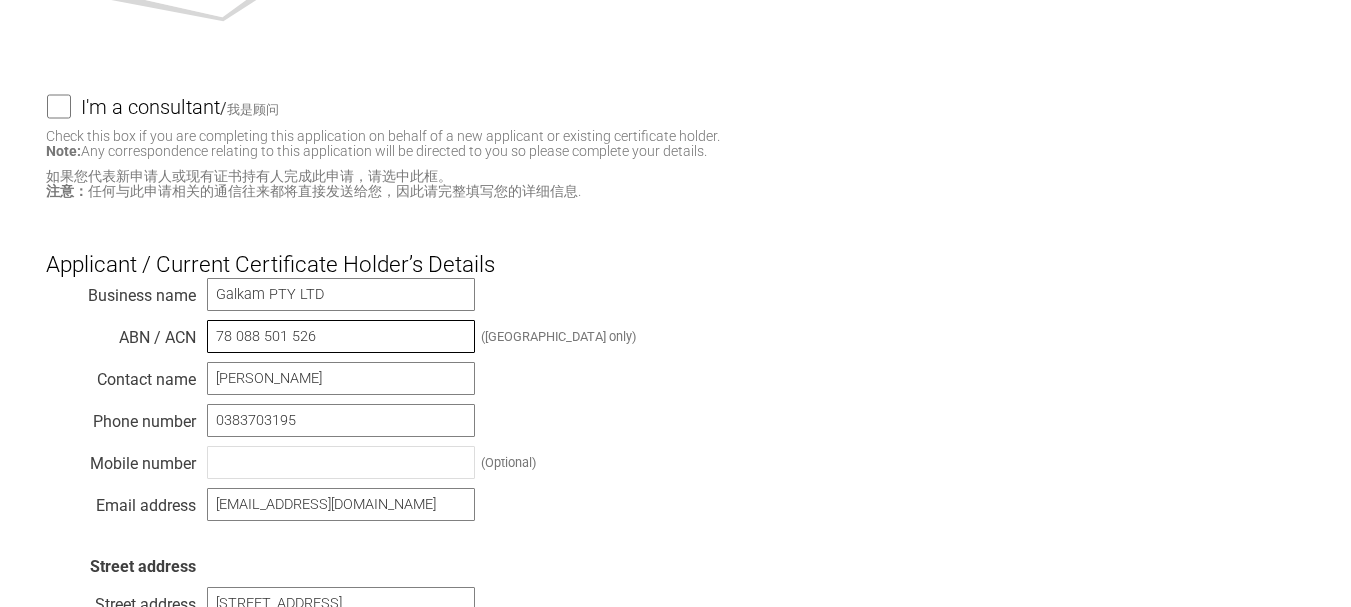 type on "78 088 501 526" 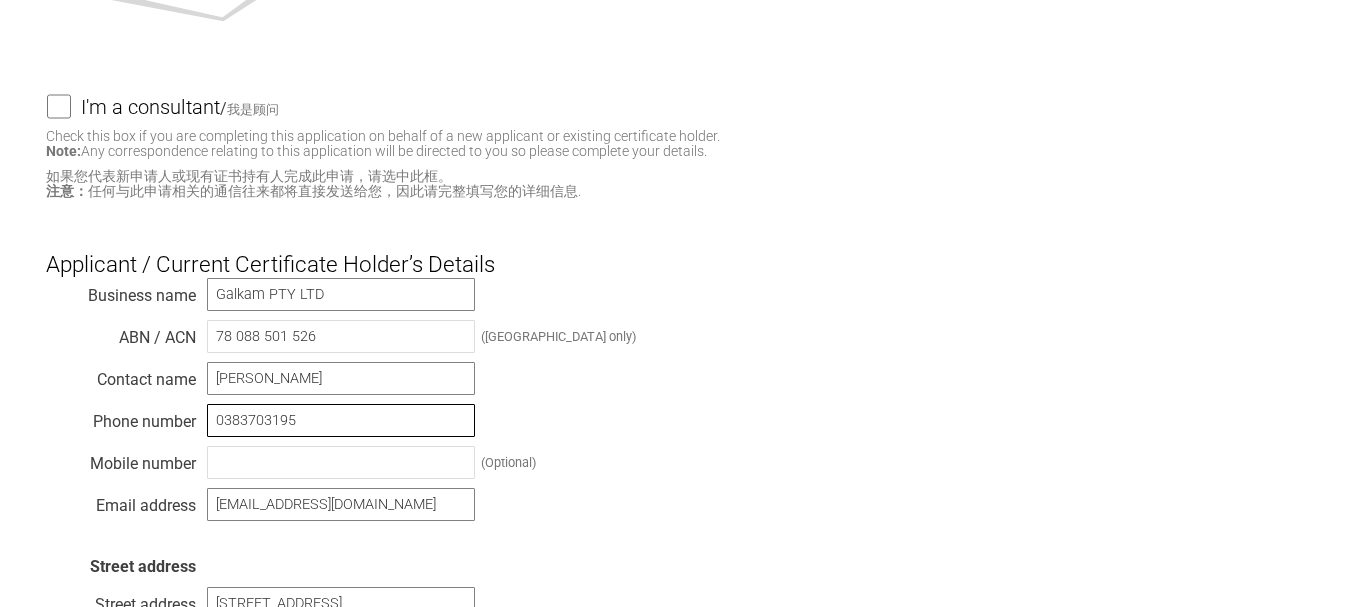 drag, startPoint x: 328, startPoint y: 441, endPoint x: 195, endPoint y: 422, distance: 134.3503 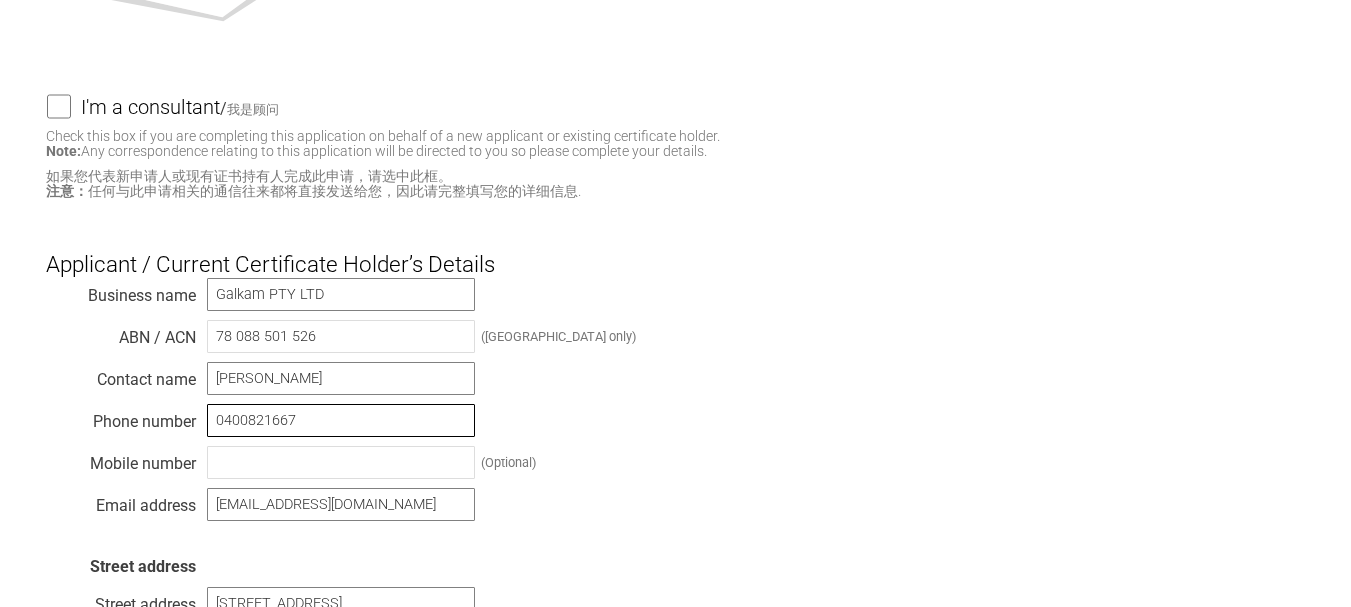 drag, startPoint x: 289, startPoint y: 415, endPoint x: 207, endPoint y: 416, distance: 82.006096 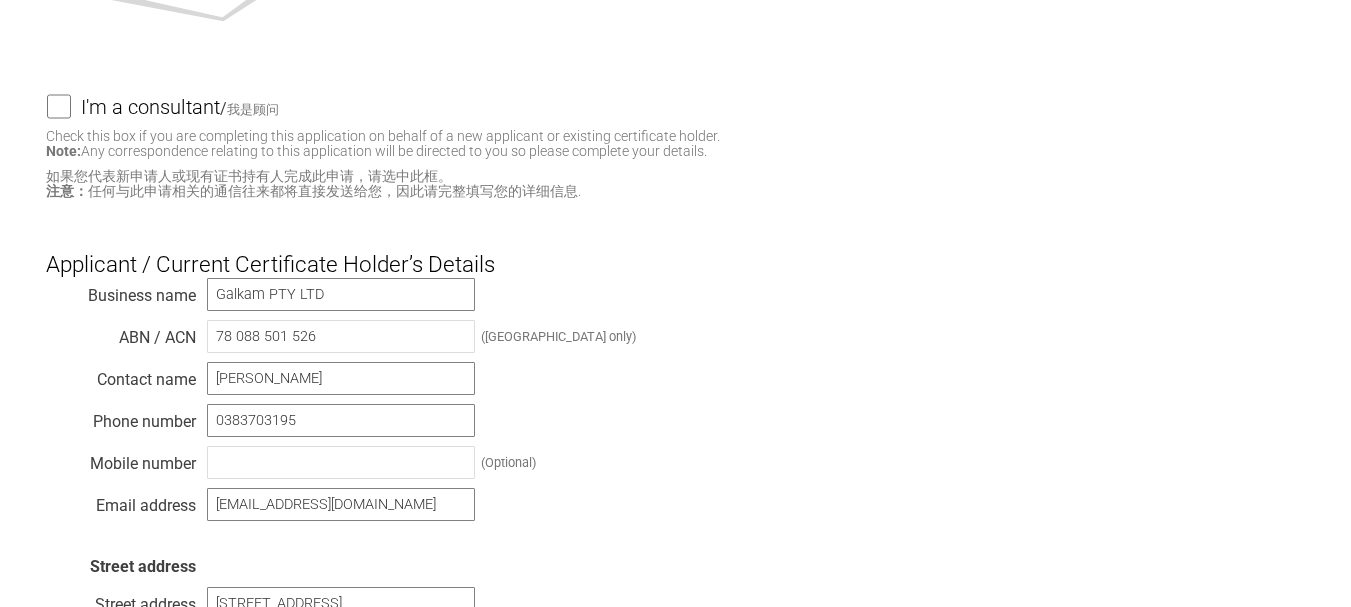 click on "Business name Galkam PTY LTD
ABN / ACN 78 088 501 526 ([GEOGRAPHIC_DATA] only)
Contact name [PERSON_NAME]
Phone number [PHONE_NUMBER]
Mobile number (Optional)
Email address [EMAIL_ADDRESS][DOMAIN_NAME]
Street address
Street address [STREET_ADDRESS][PERSON_NAME][PERSON_NAME]
Postcode 3804
Country
---------
[GEOGRAPHIC_DATA]
[GEOGRAPHIC_DATA]
[GEOGRAPHIC_DATA]
[US_STATE]
[GEOGRAPHIC_DATA]
[GEOGRAPHIC_DATA]
[GEOGRAPHIC_DATA]
Antarctica
[GEOGRAPHIC_DATA]
[GEOGRAPHIC_DATA]
[GEOGRAPHIC_DATA]
[GEOGRAPHIC_DATA]
[GEOGRAPHIC_DATA]
[GEOGRAPHIC_DATA]
[GEOGRAPHIC_DATA]
[GEOGRAPHIC_DATA]
[GEOGRAPHIC_DATA]
[GEOGRAPHIC_DATA]
[GEOGRAPHIC_DATA]
[GEOGRAPHIC_DATA]
[GEOGRAPHIC_DATA]
[GEOGRAPHIC_DATA]
[GEOGRAPHIC_DATA]
[GEOGRAPHIC_DATA]
[GEOGRAPHIC_DATA]
[GEOGRAPHIC_DATA]
[GEOGRAPHIC_DATA]
[GEOGRAPHIC_DATA]
[GEOGRAPHIC_DATA]
[GEOGRAPHIC_DATA]
[GEOGRAPHIC_DATA]
[GEOGRAPHIC_DATA]
[GEOGRAPHIC_DATA]
[GEOGRAPHIC_DATA]
[GEOGRAPHIC_DATA]
[GEOGRAPHIC_DATA]
[GEOGRAPHIC_DATA]
[GEOGRAPHIC_DATA]
[GEOGRAPHIC_DATA]
[GEOGRAPHIC_DATA]" at bounding box center [676, 557] 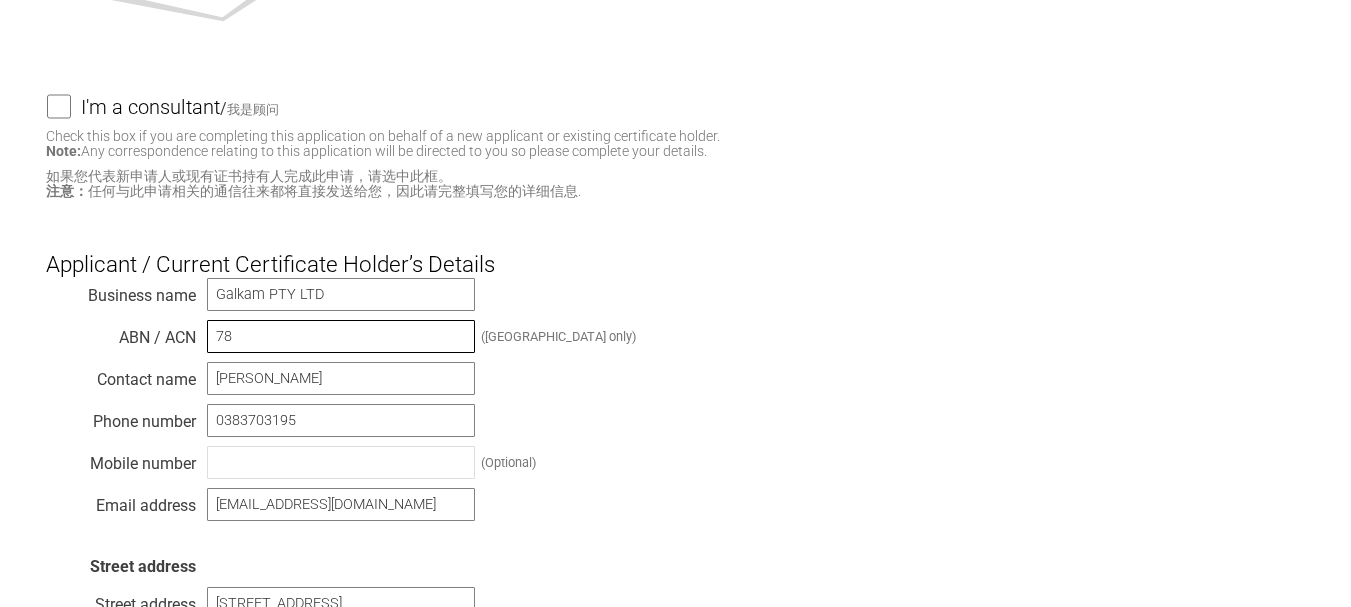 type on "78" 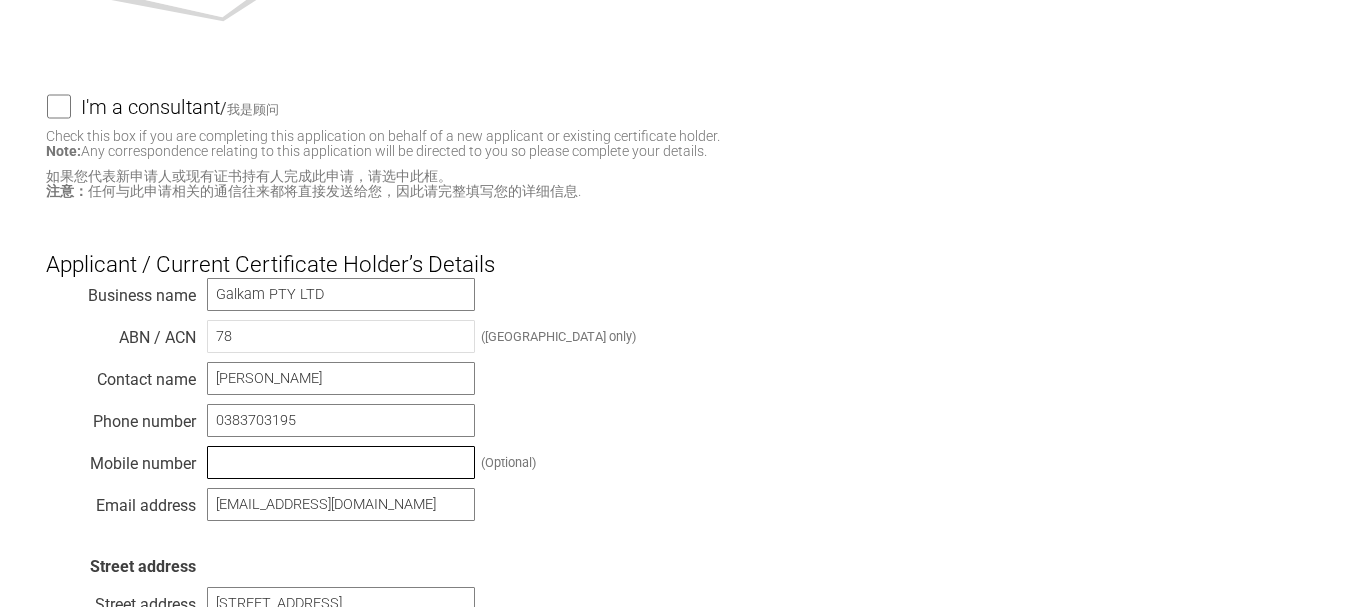 click at bounding box center [341, 462] 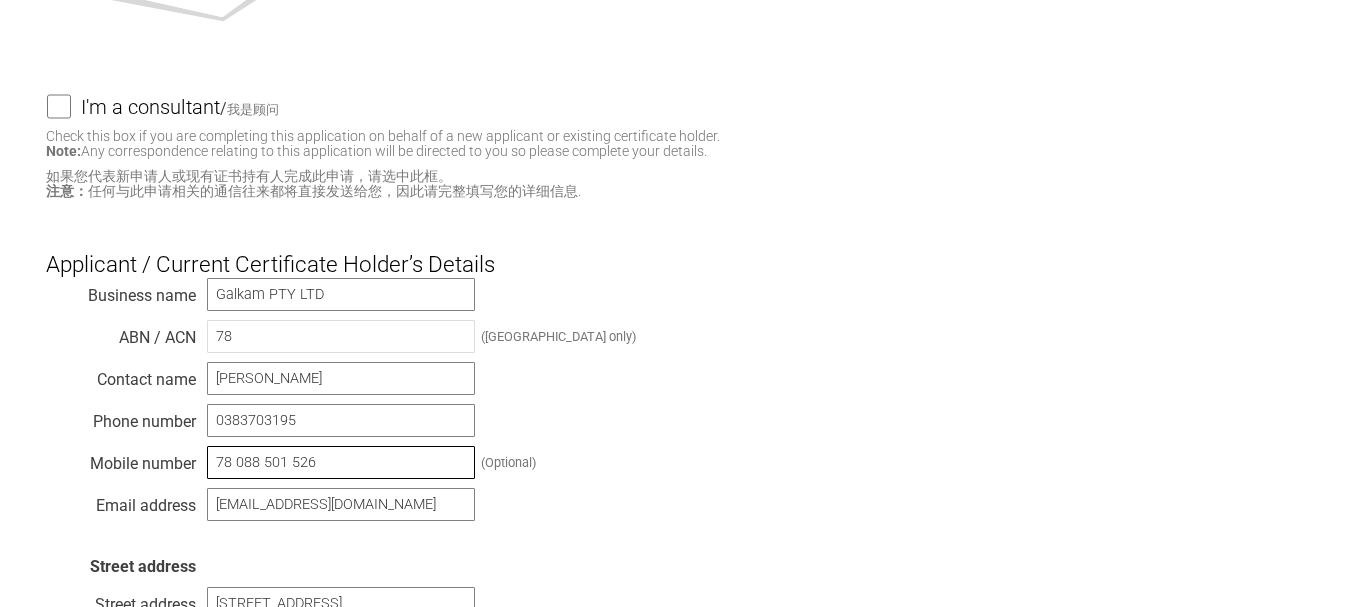 drag, startPoint x: 325, startPoint y: 461, endPoint x: 132, endPoint y: 440, distance: 194.13913 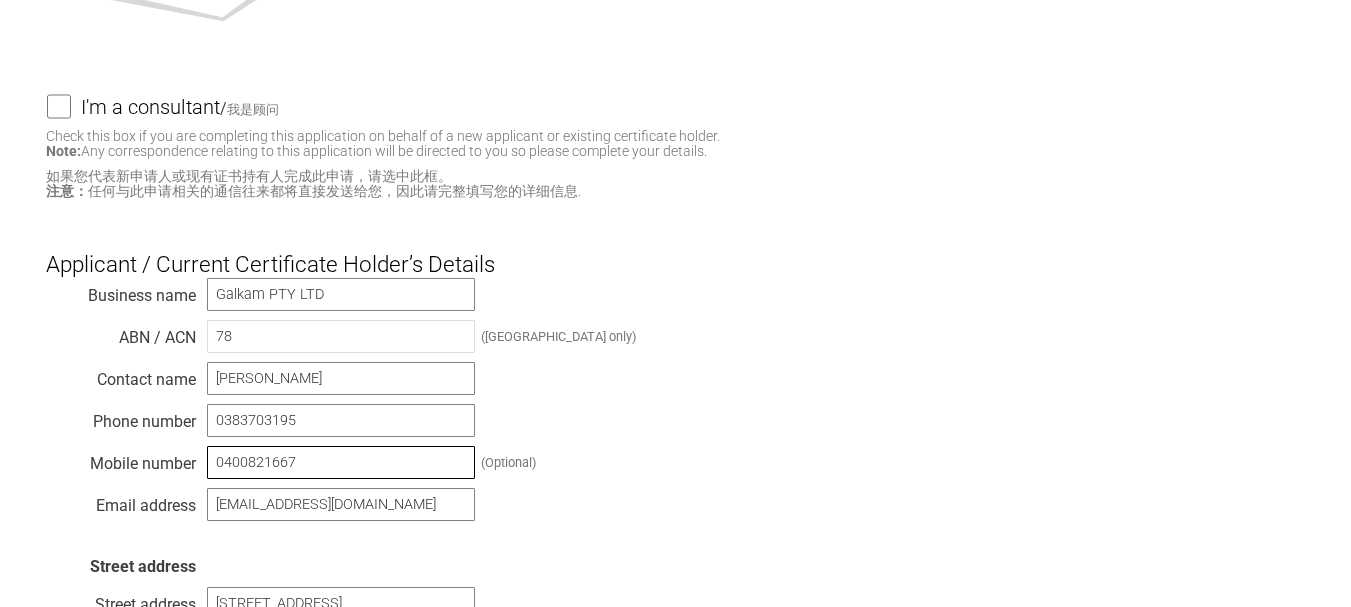 type on "0400821667" 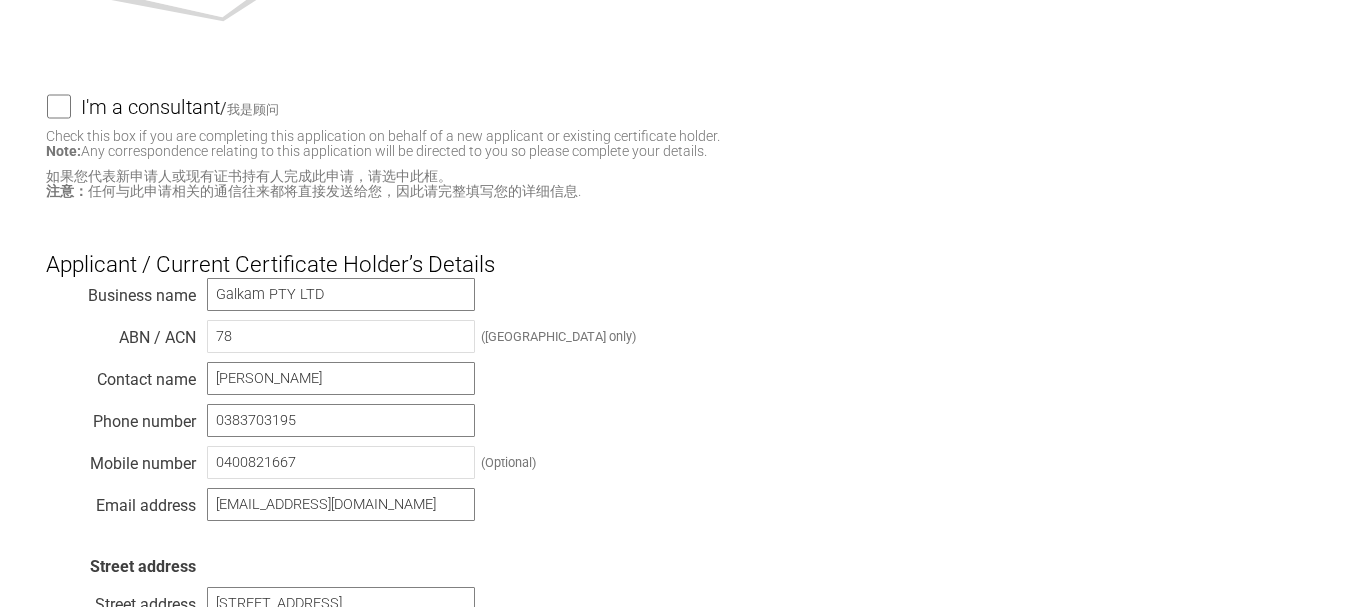 click on "Business name Galkam PTY LTD
ABN / ACN 78 ([GEOGRAPHIC_DATA] only)
Contact name [PERSON_NAME]
Phone number [PHONE_NUMBER]
Mobile number [PHONE_NUMBER] (Optional)
Email address [EMAIL_ADDRESS][DOMAIN_NAME]
Street address
Street address [STREET_ADDRESS][PERSON_NAME][PERSON_NAME]
Postcode 3804
Country
---------
[GEOGRAPHIC_DATA]
[GEOGRAPHIC_DATA]
[GEOGRAPHIC_DATA]
[US_STATE]
[GEOGRAPHIC_DATA]
[GEOGRAPHIC_DATA]
[GEOGRAPHIC_DATA]
Antarctica
[GEOGRAPHIC_DATA]
[GEOGRAPHIC_DATA]
[GEOGRAPHIC_DATA]
[GEOGRAPHIC_DATA]
[GEOGRAPHIC_DATA]
[GEOGRAPHIC_DATA]
[GEOGRAPHIC_DATA]
[GEOGRAPHIC_DATA]
[GEOGRAPHIC_DATA]
[GEOGRAPHIC_DATA]
[GEOGRAPHIC_DATA]
[GEOGRAPHIC_DATA]
[GEOGRAPHIC_DATA]
[GEOGRAPHIC_DATA]
[GEOGRAPHIC_DATA]
[GEOGRAPHIC_DATA]
[GEOGRAPHIC_DATA]
[GEOGRAPHIC_DATA]
[GEOGRAPHIC_DATA]
[GEOGRAPHIC_DATA]
[GEOGRAPHIC_DATA]
[GEOGRAPHIC_DATA]
[GEOGRAPHIC_DATA]
[GEOGRAPHIC_DATA]
[GEOGRAPHIC_DATA]
[GEOGRAPHIC_DATA]
[GEOGRAPHIC_DATA]
[GEOGRAPHIC_DATA]
[GEOGRAPHIC_DATA]
[GEOGRAPHIC_DATA]
[GEOGRAPHIC_DATA]
[GEOGRAPHIC_DATA]
[PERSON_NAME]" at bounding box center (676, 557) 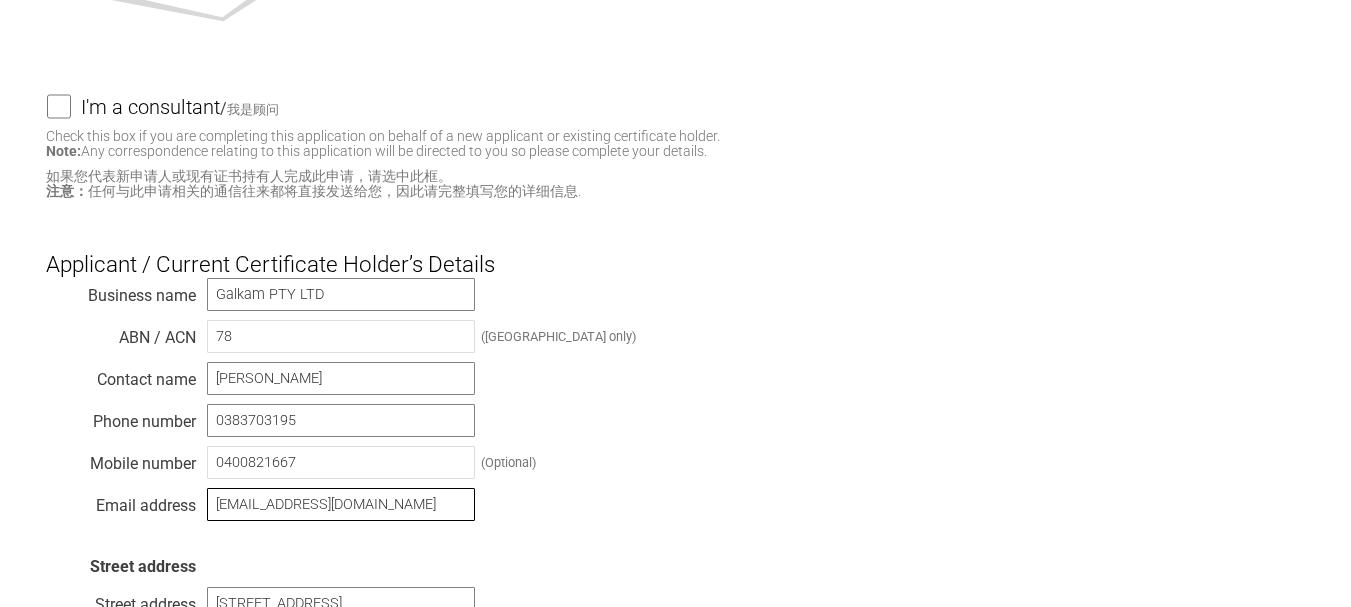 drag, startPoint x: 244, startPoint y: 510, endPoint x: 248, endPoint y: 530, distance: 20.396078 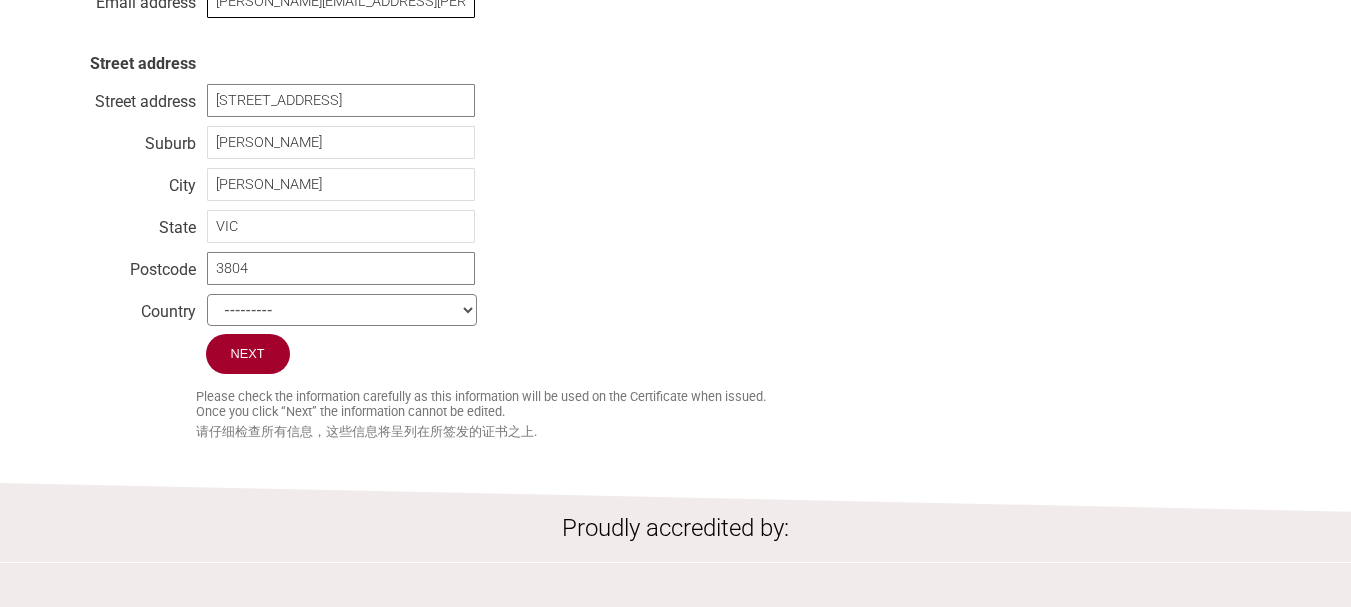 scroll, scrollTop: 800, scrollLeft: 0, axis: vertical 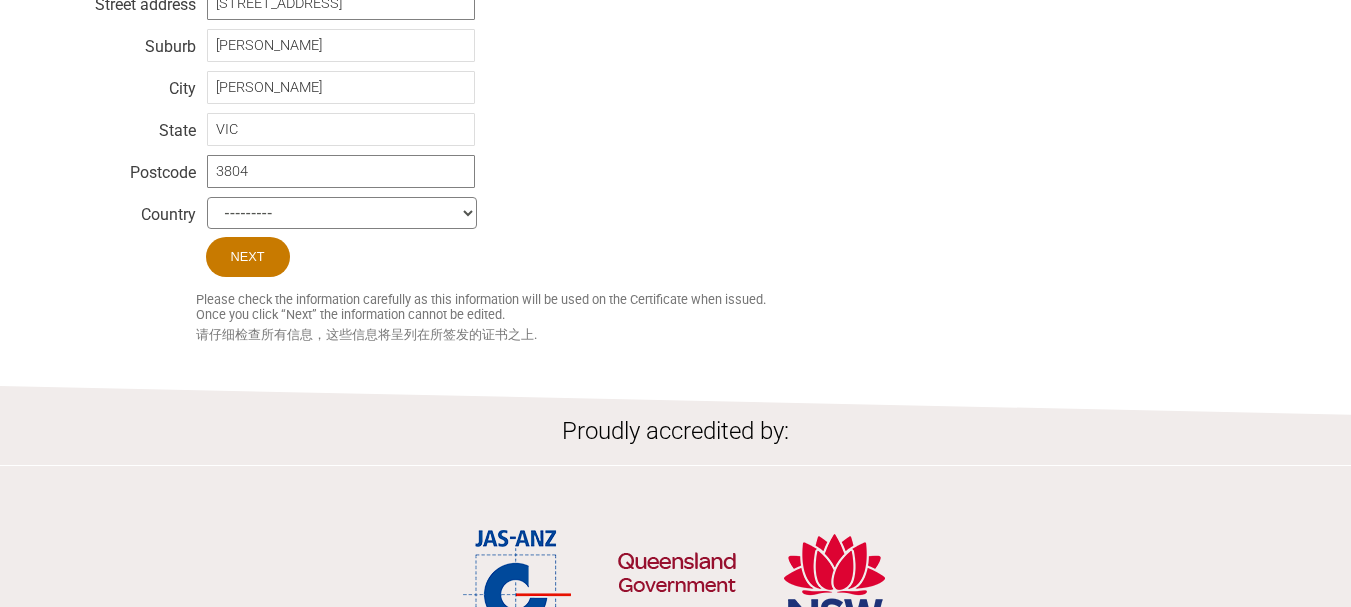 type on "[PERSON_NAME][EMAIL_ADDRESS][PERSON_NAME][DOMAIN_NAME]" 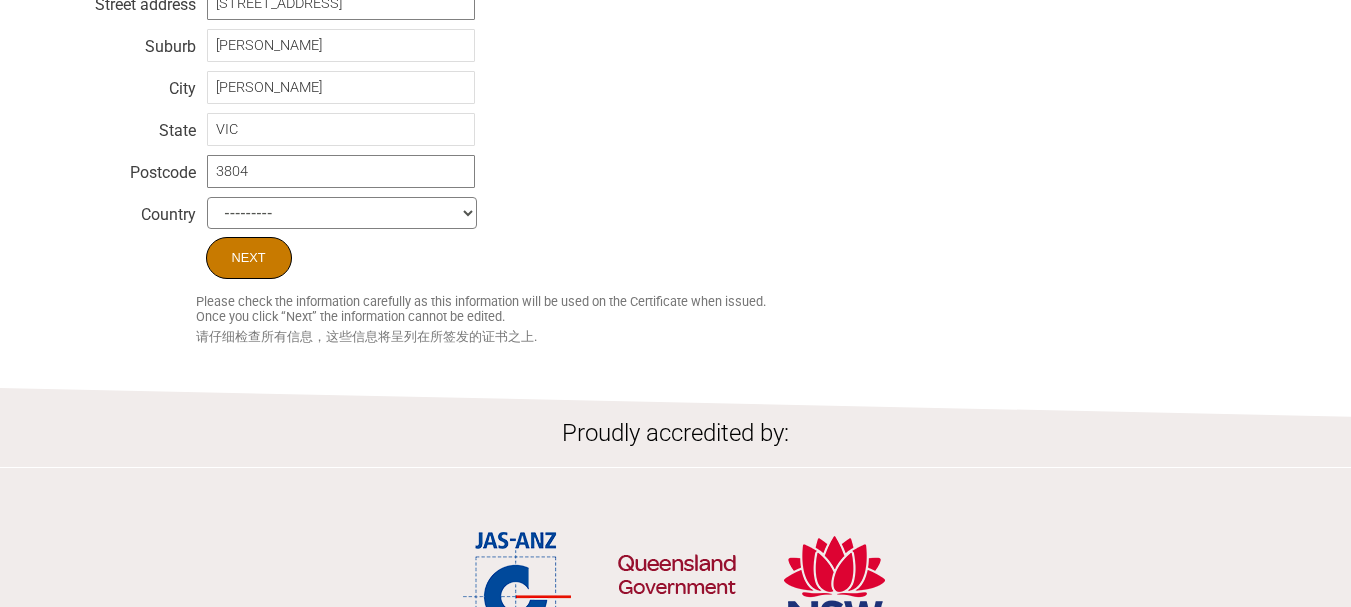 click on "Next" at bounding box center (249, 258) 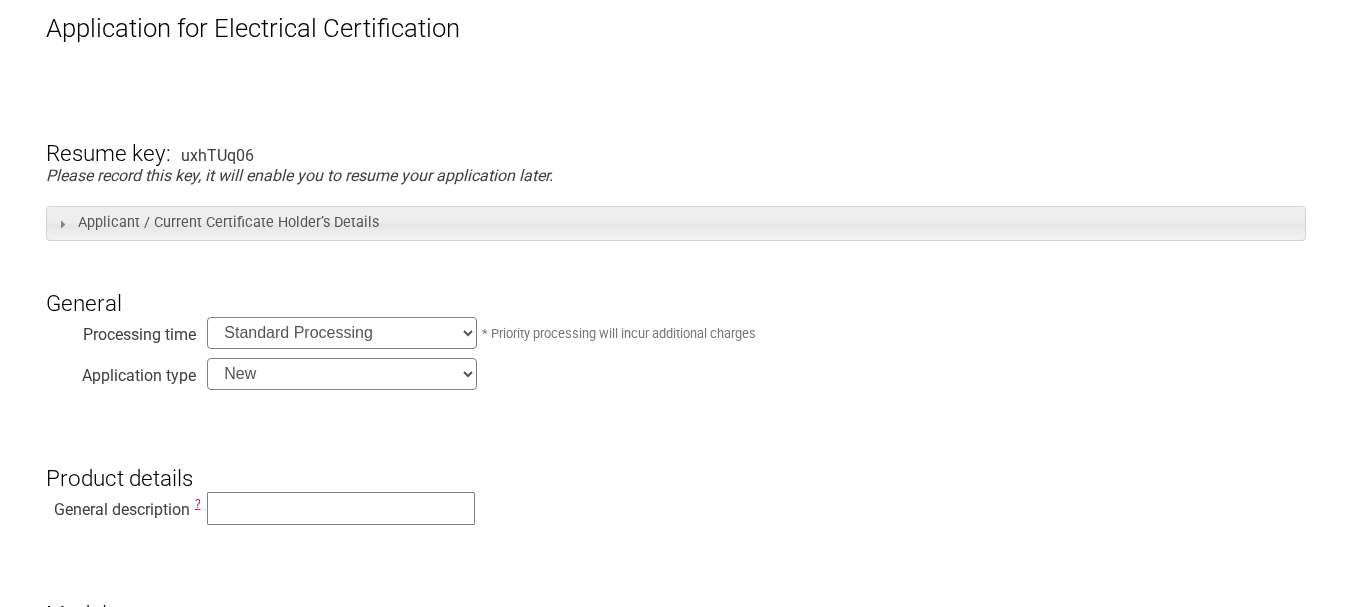 scroll, scrollTop: 300, scrollLeft: 0, axis: vertical 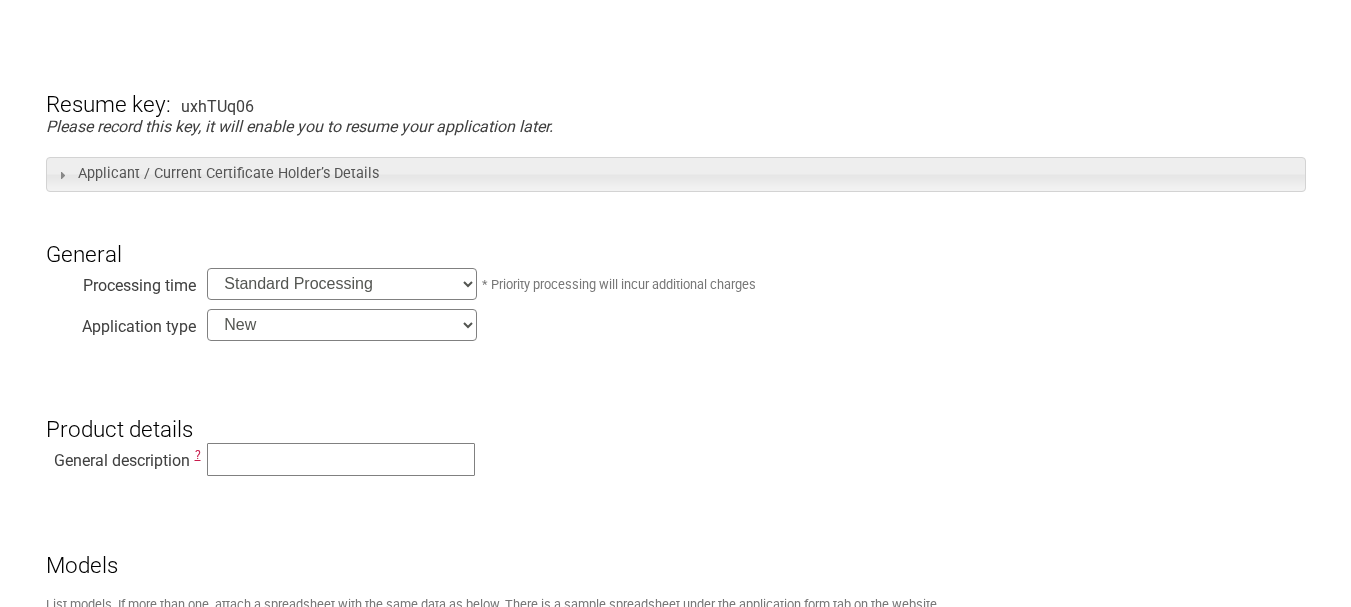 click on "Standard Processing
Priority Processing (24 hours)" at bounding box center (342, 284) 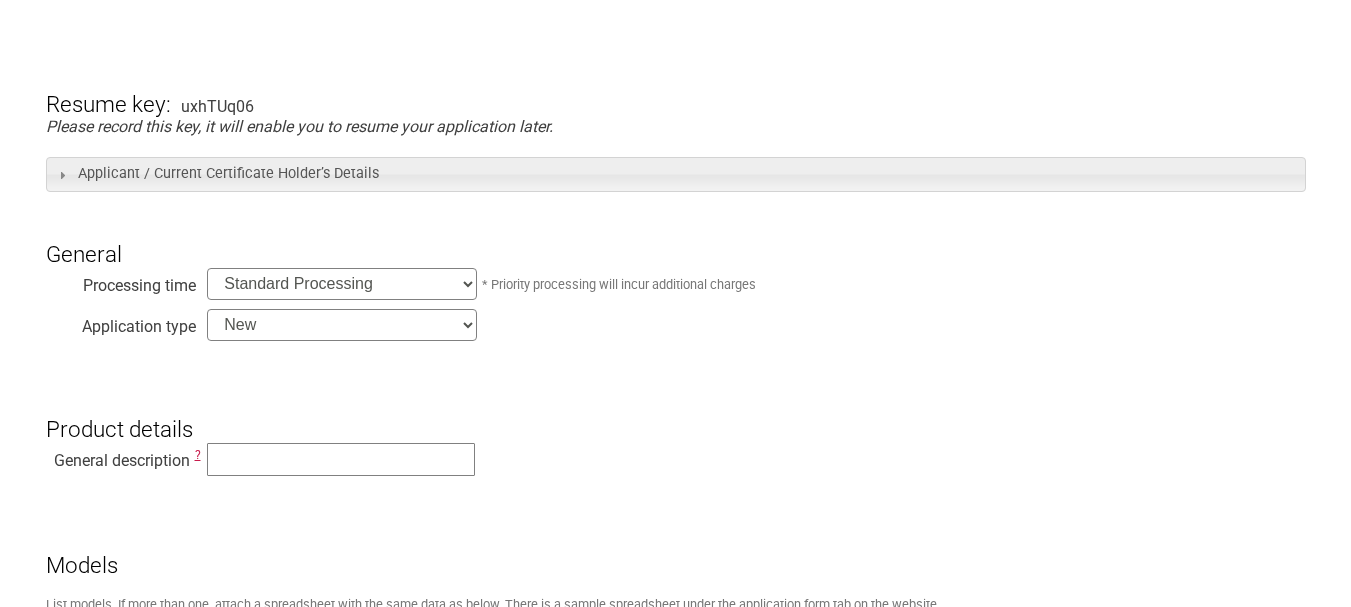 click on "New
Modification
Renewal
Co-licence" at bounding box center (342, 325) 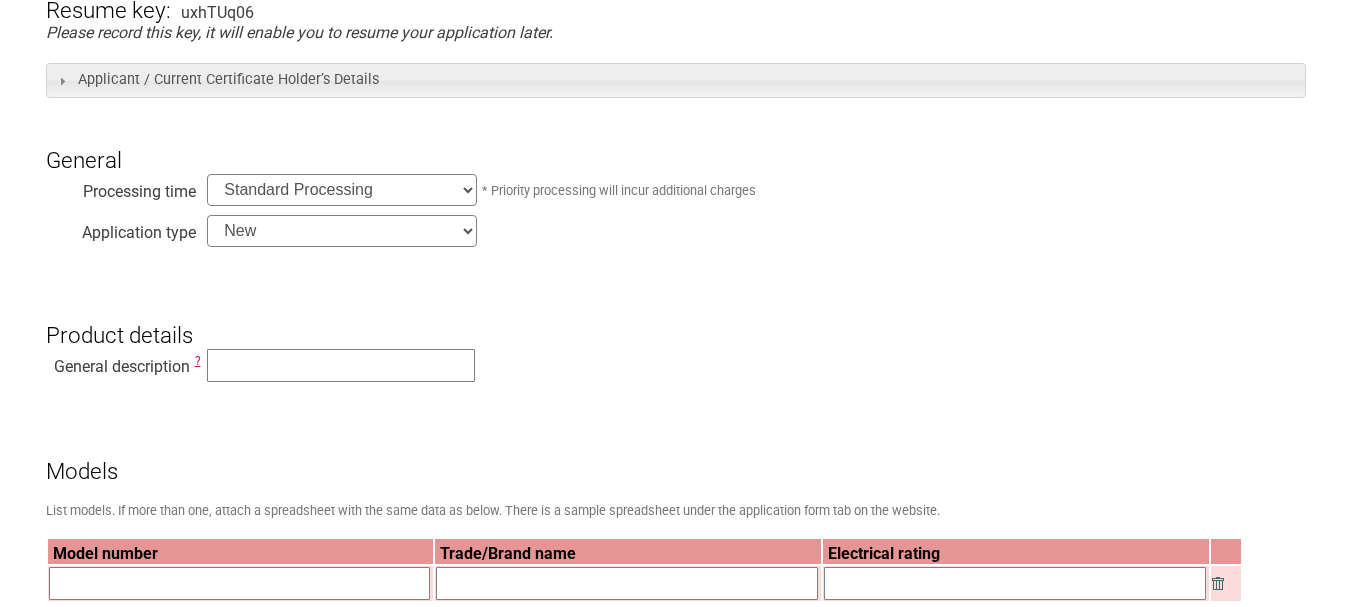 scroll, scrollTop: 500, scrollLeft: 0, axis: vertical 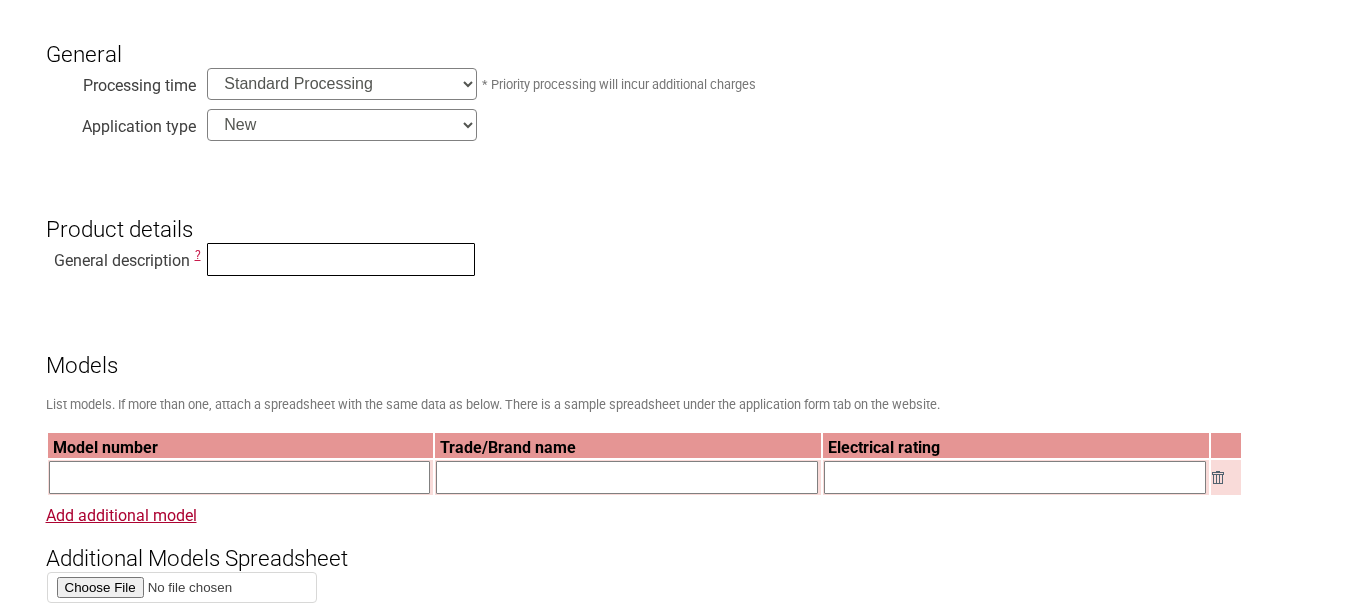 click at bounding box center (341, 259) 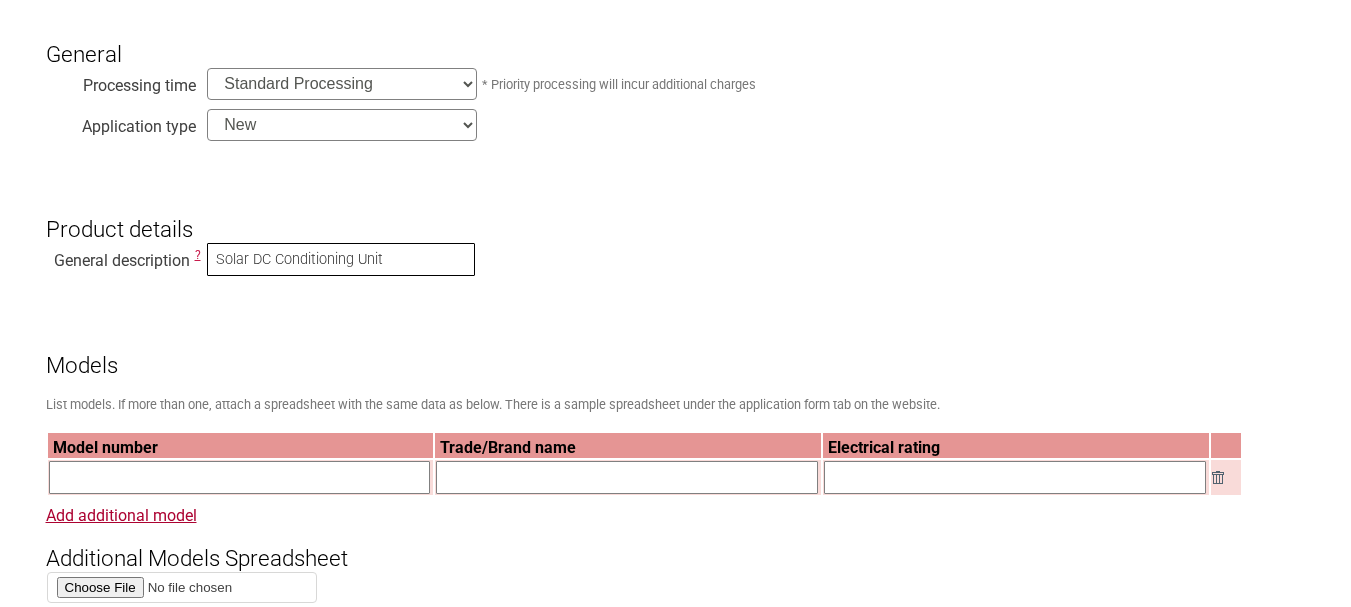 type on "Solar DC Conditioning Unit" 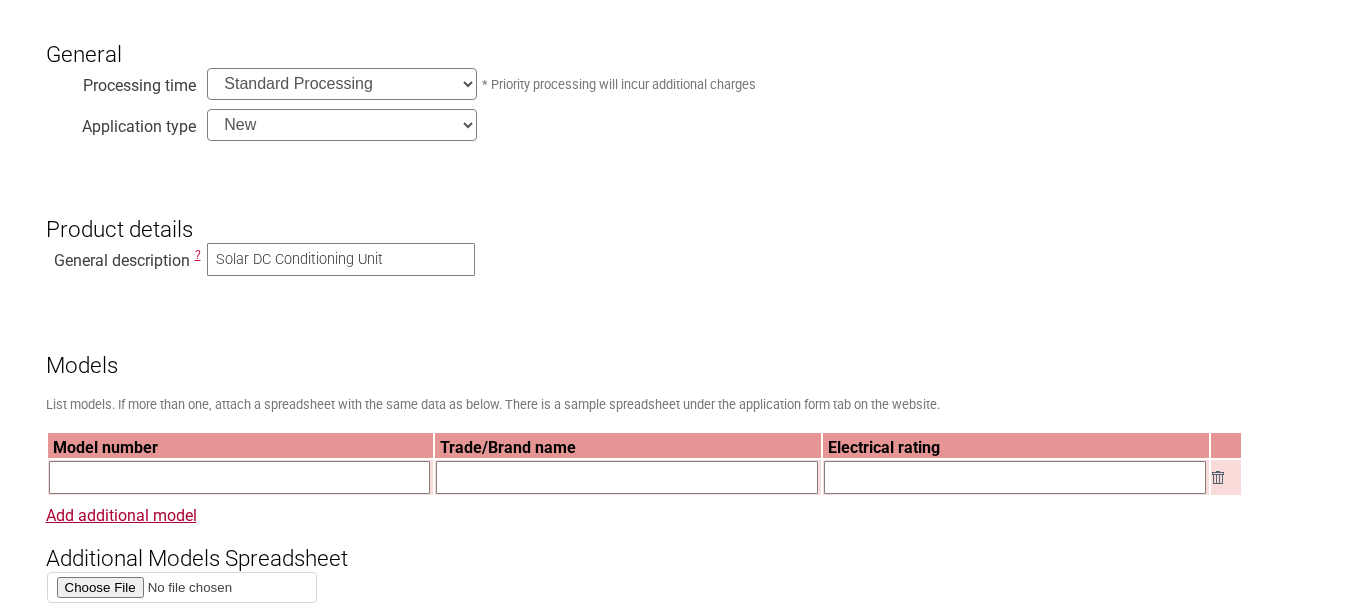click at bounding box center [627, 477] 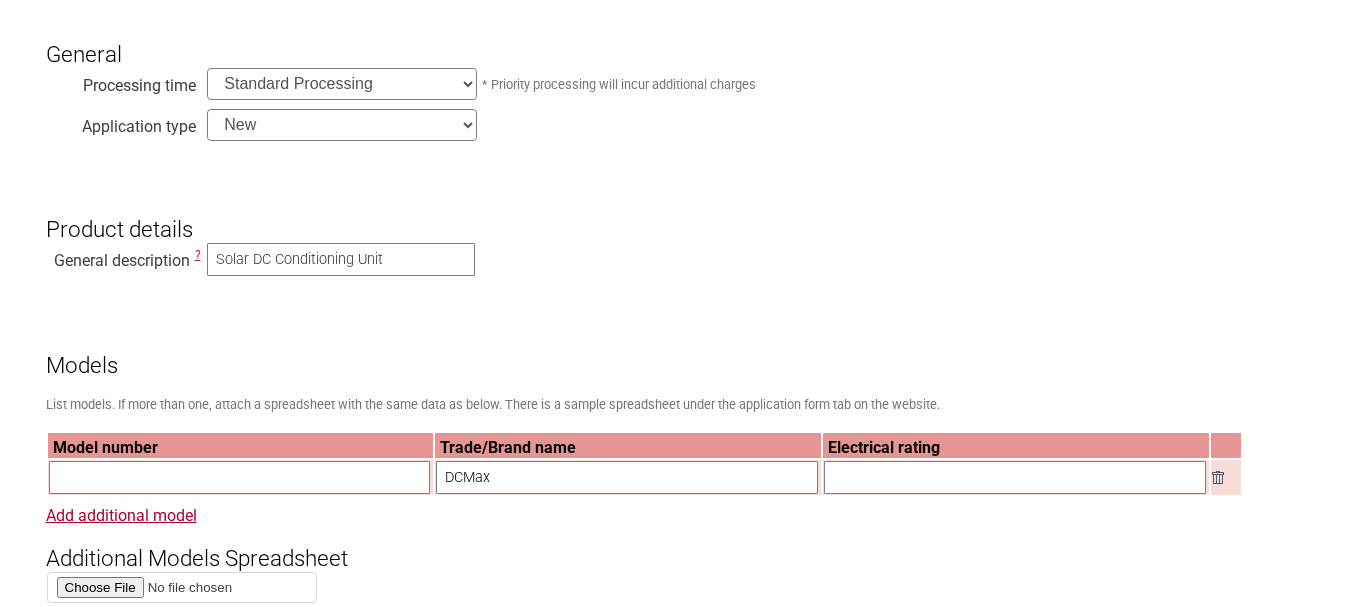 type on "DCMax" 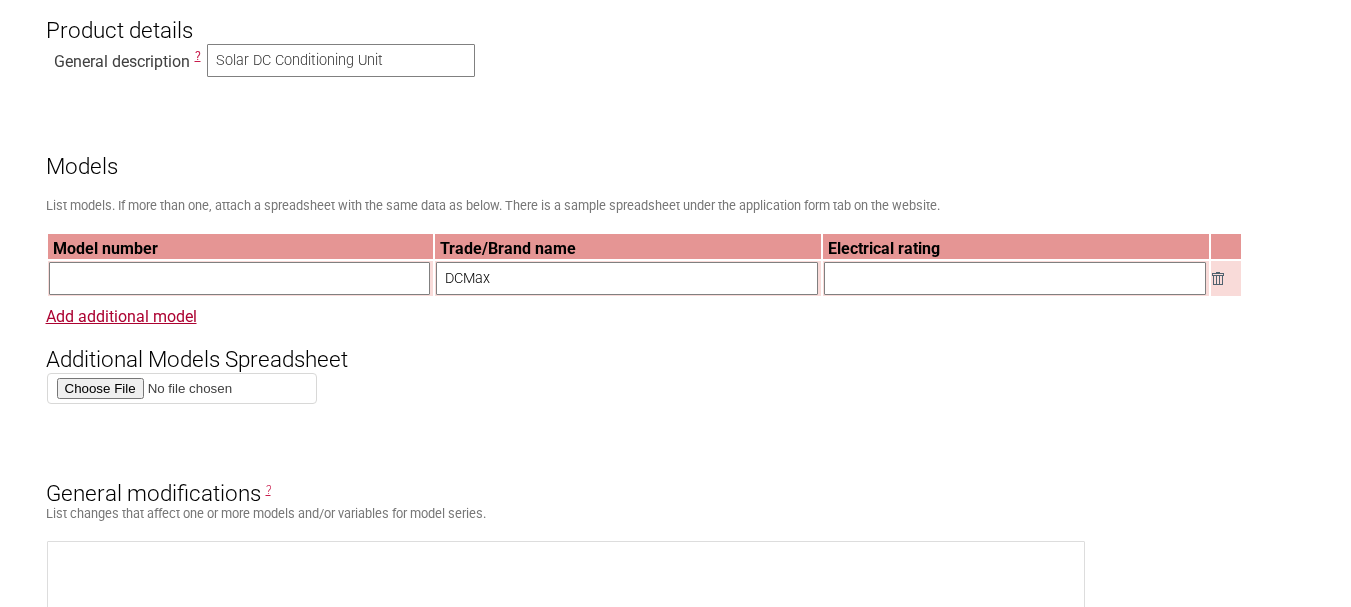 scroll, scrollTop: 700, scrollLeft: 0, axis: vertical 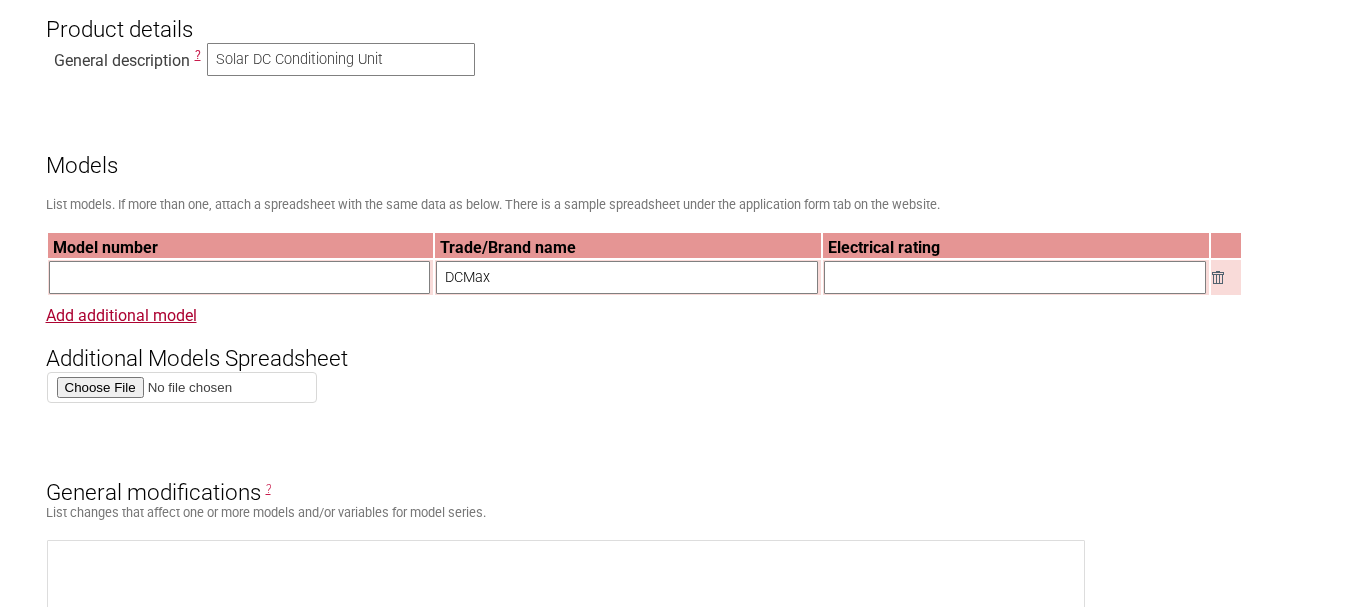 click at bounding box center (1015, 277) 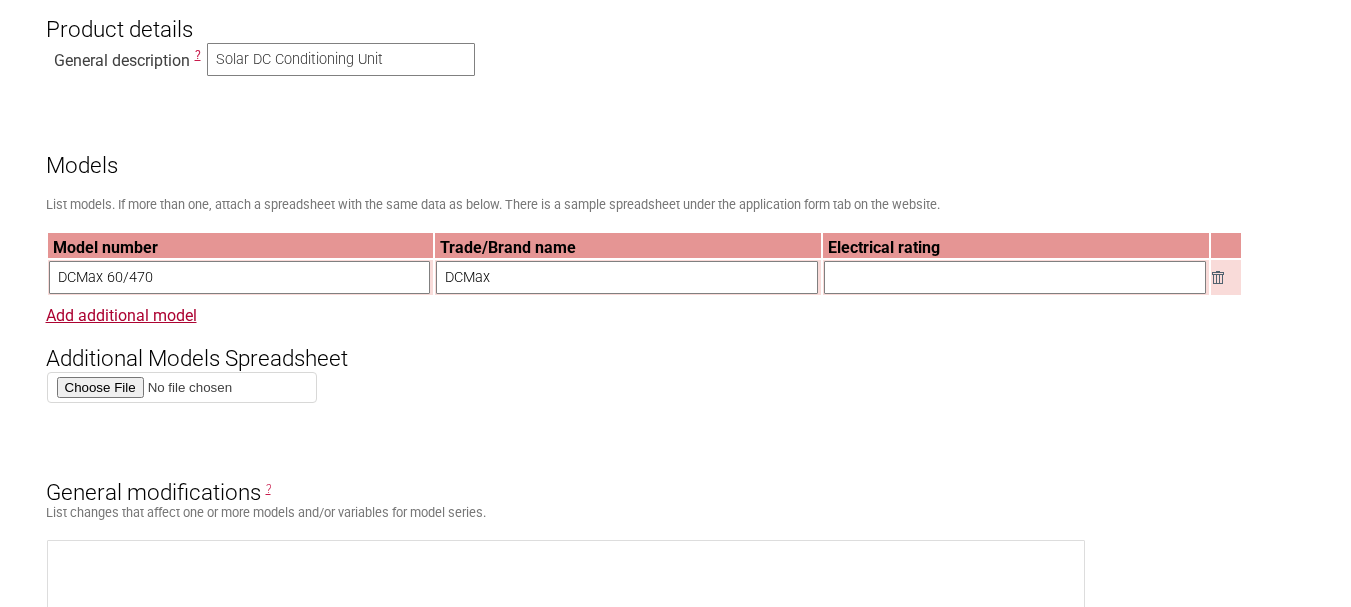 type on "DCMax 60/470" 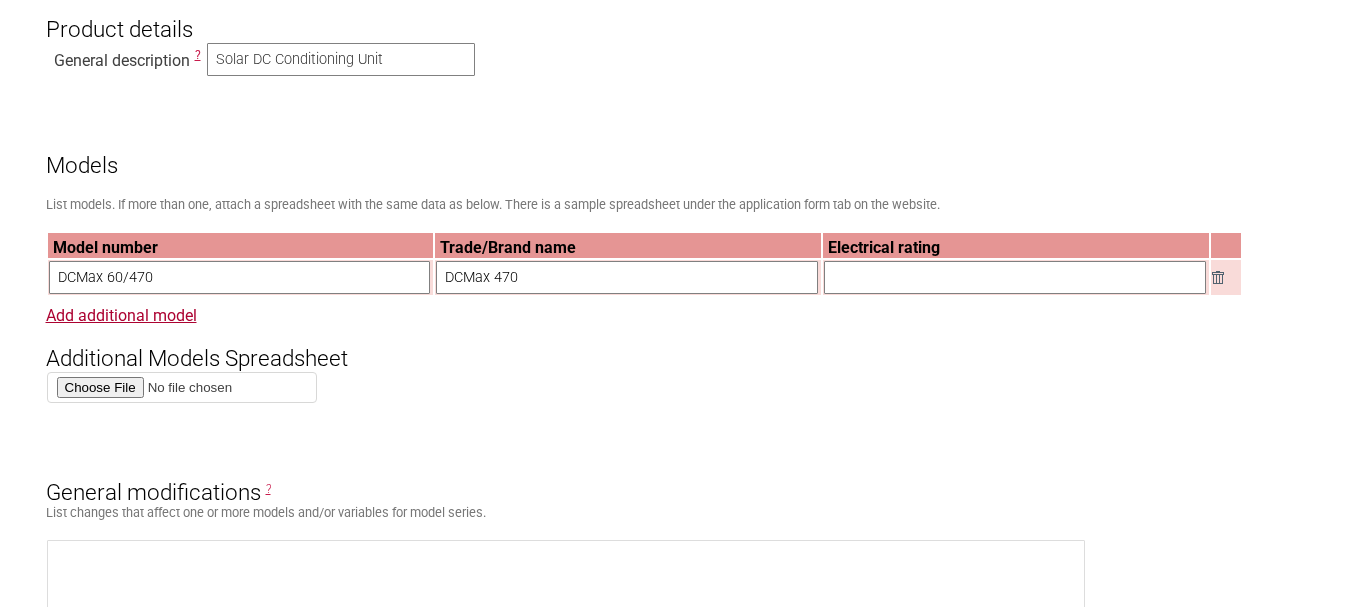 type on "DCMax 470" 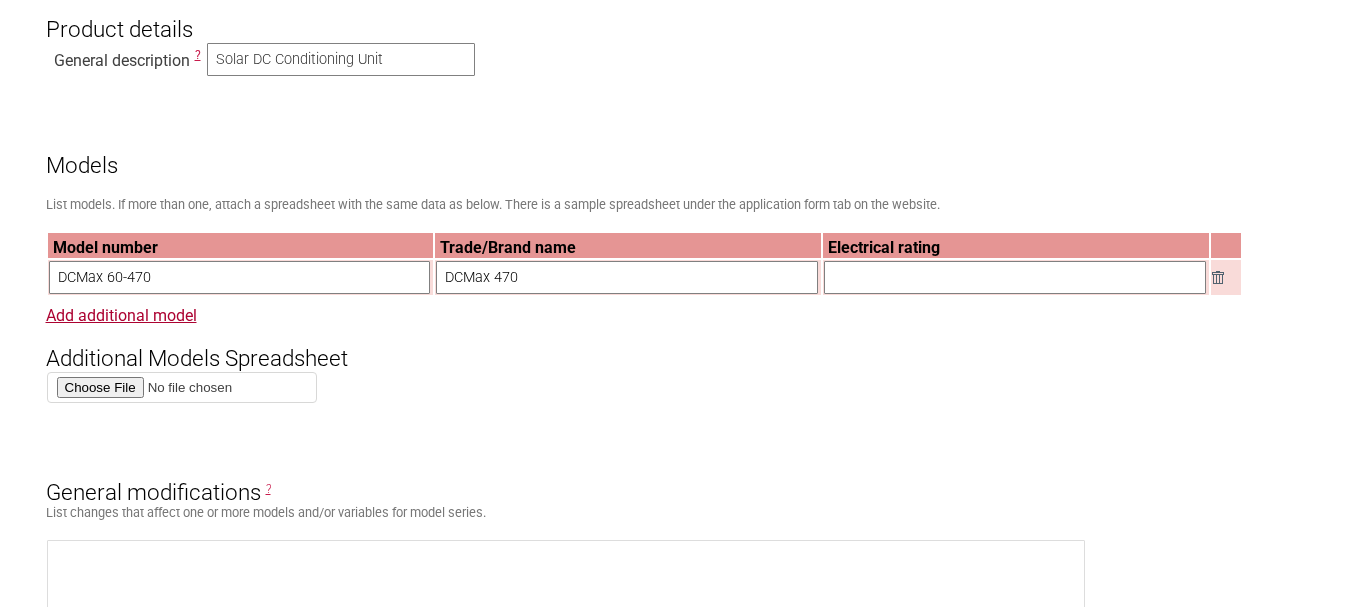 type on "DCMax 60-470" 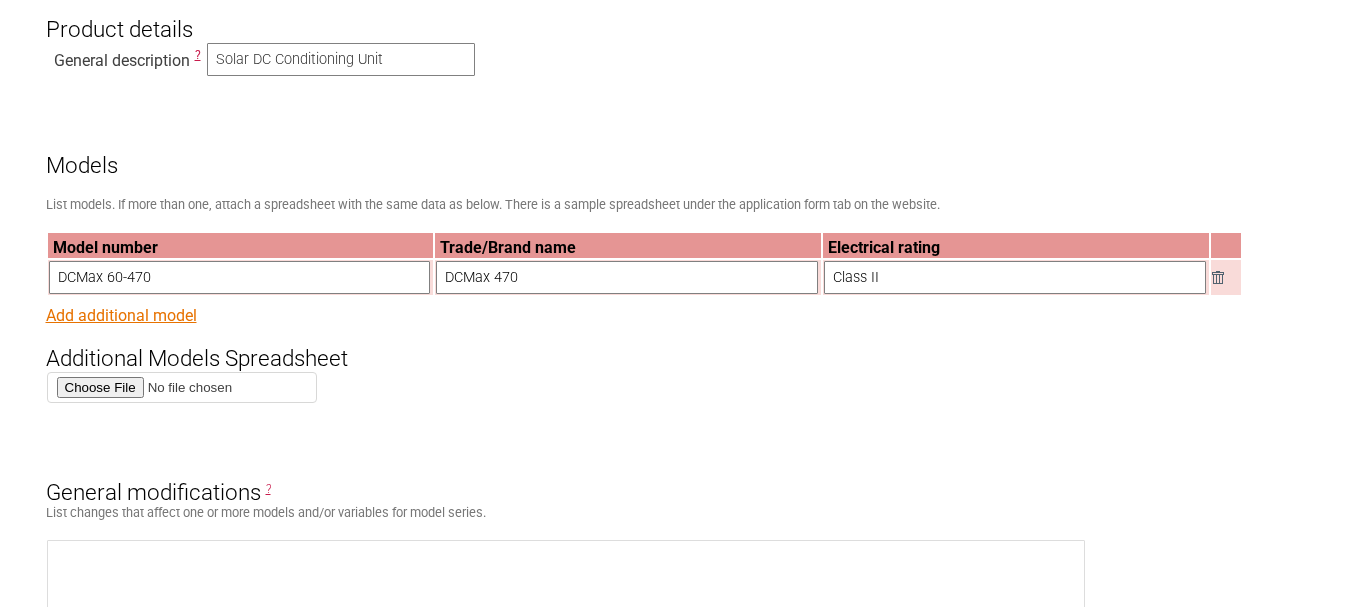 type on "Class II" 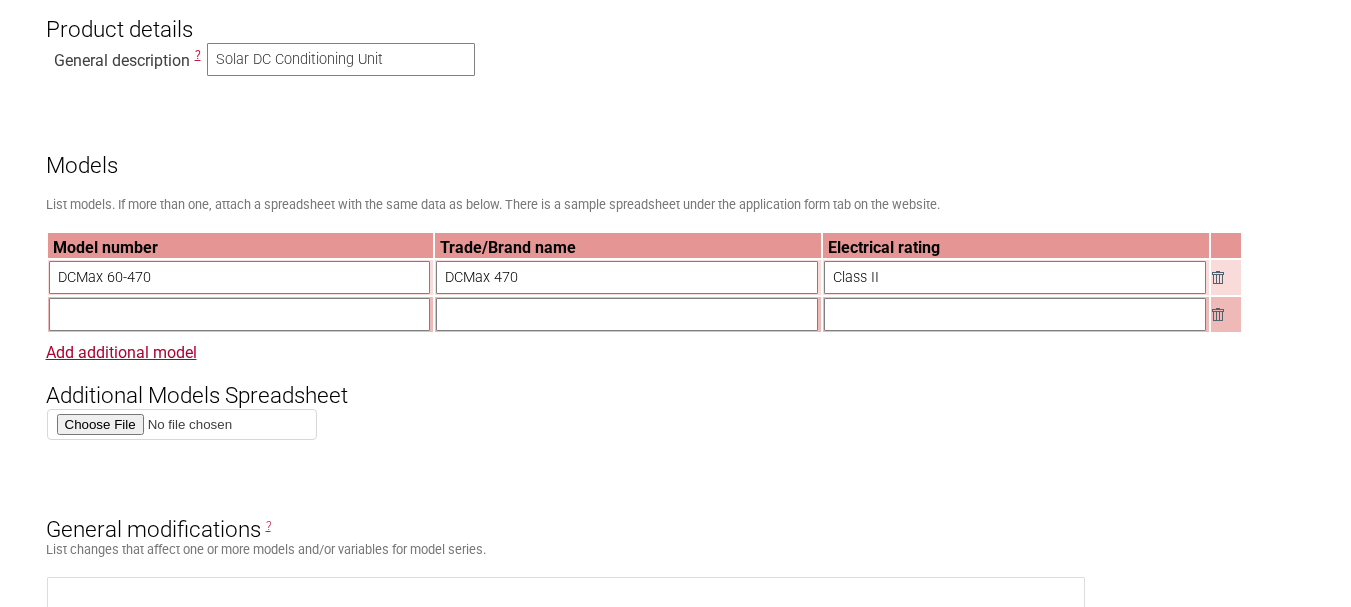 click at bounding box center (240, 314) 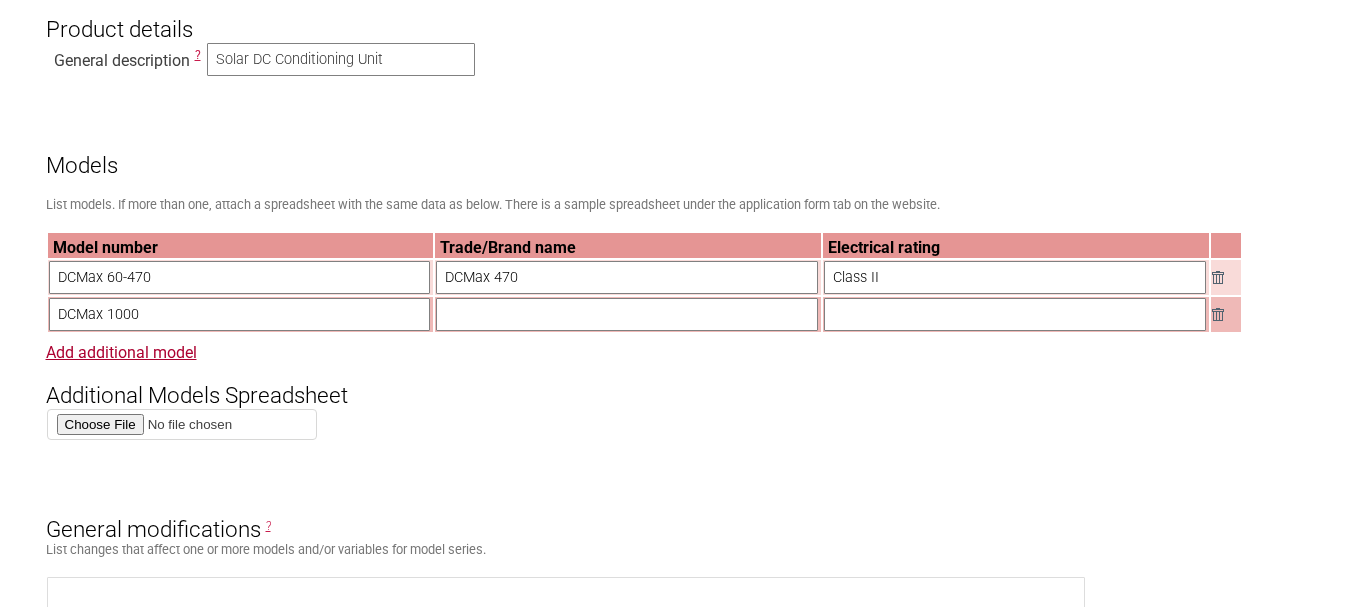 type on "DCMax 1000" 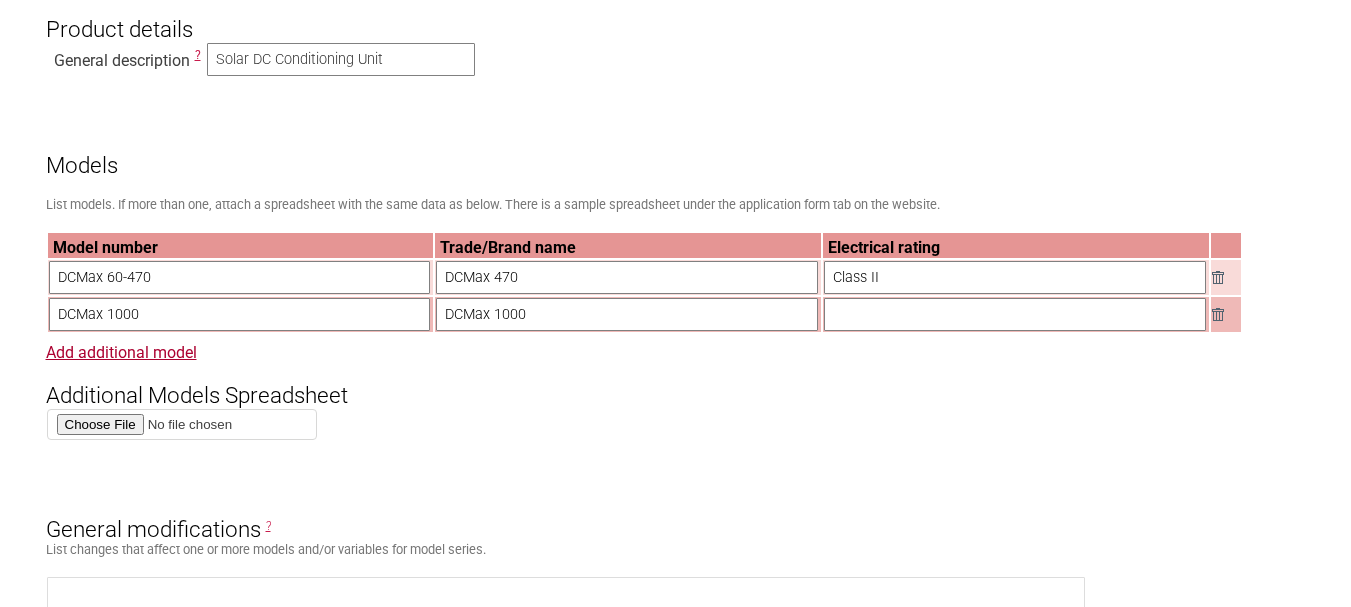 type on "DCMax 1000" 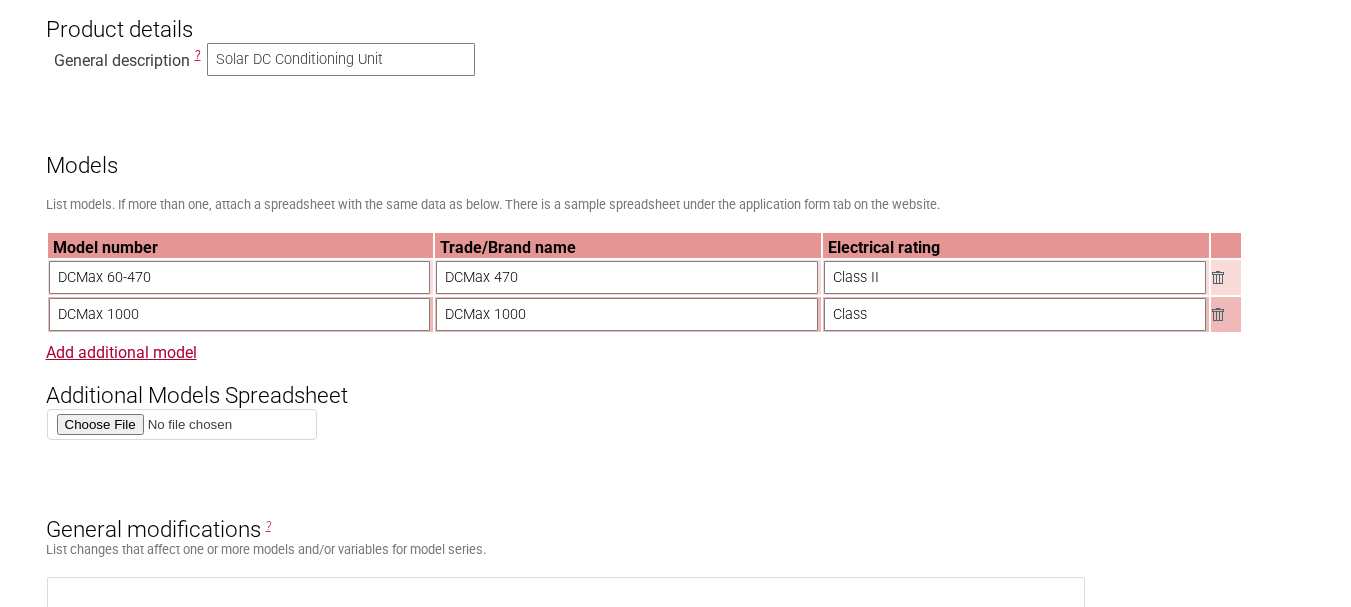 click on "Class II" at bounding box center [1015, 277] 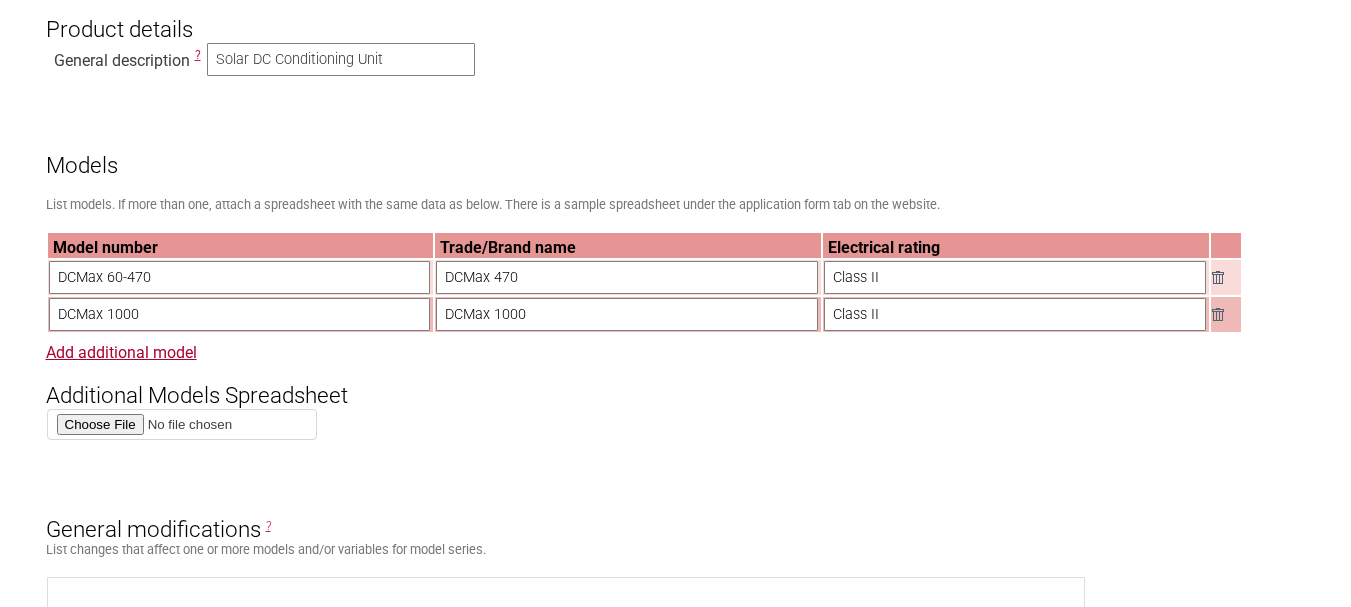 type on "Class II" 